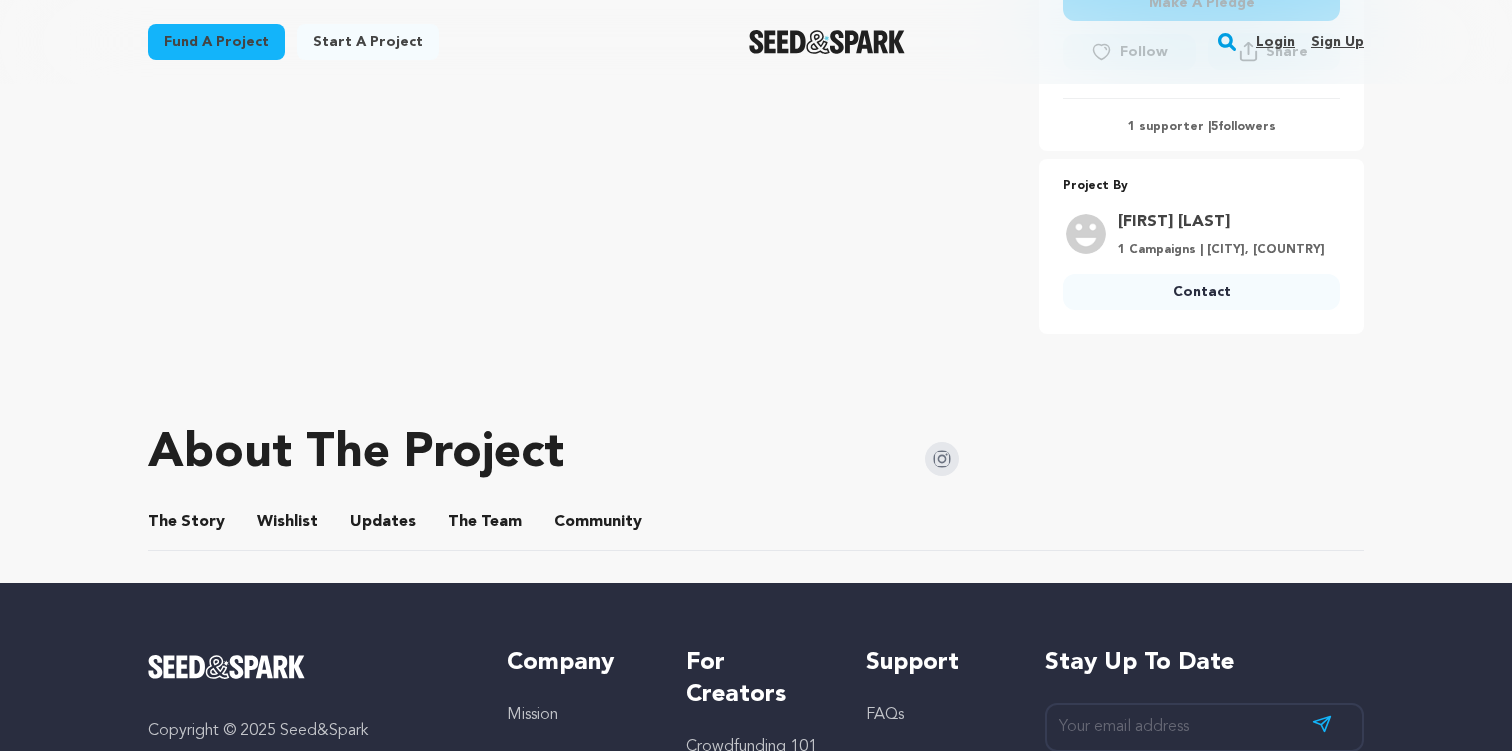 scroll, scrollTop: 797, scrollLeft: 0, axis: vertical 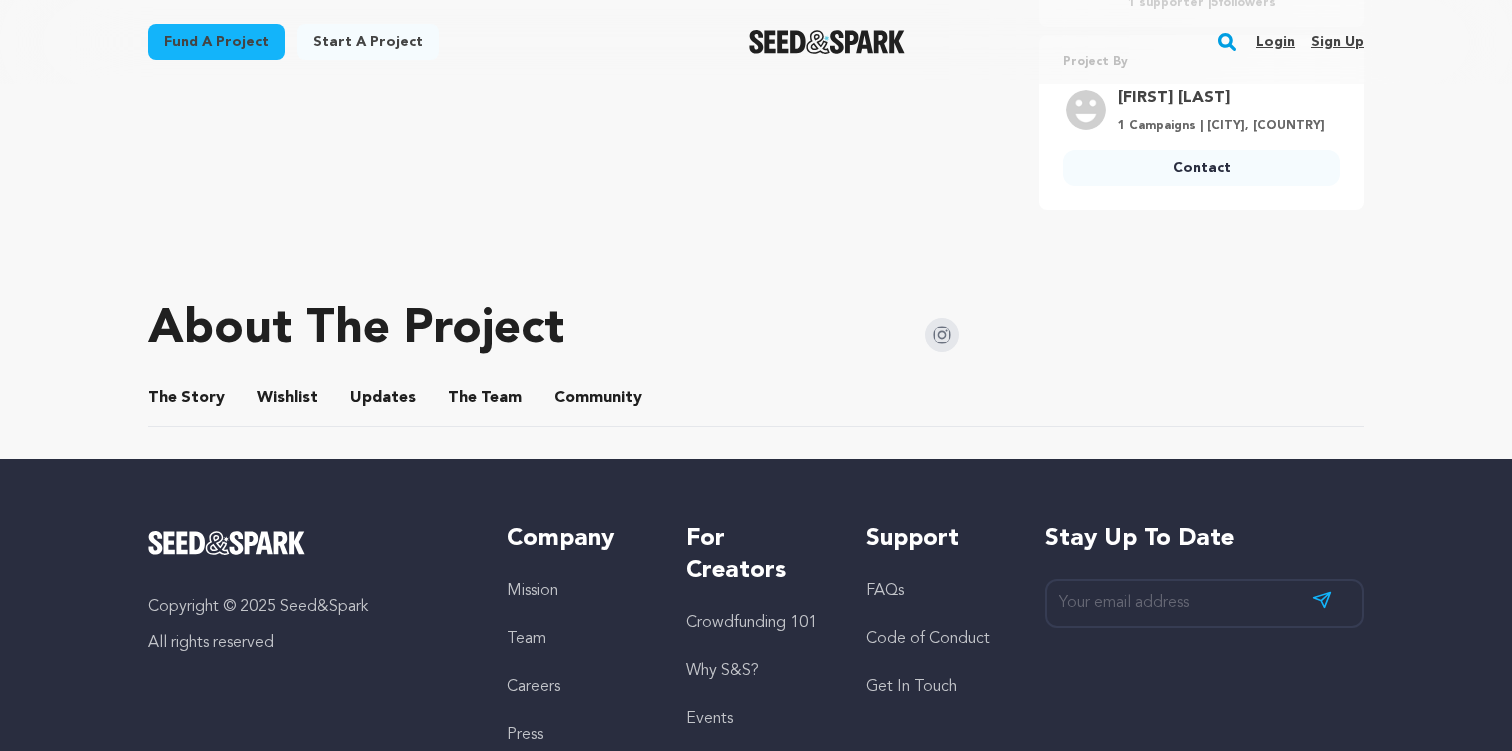 click on "The Story" at bounding box center [187, 402] 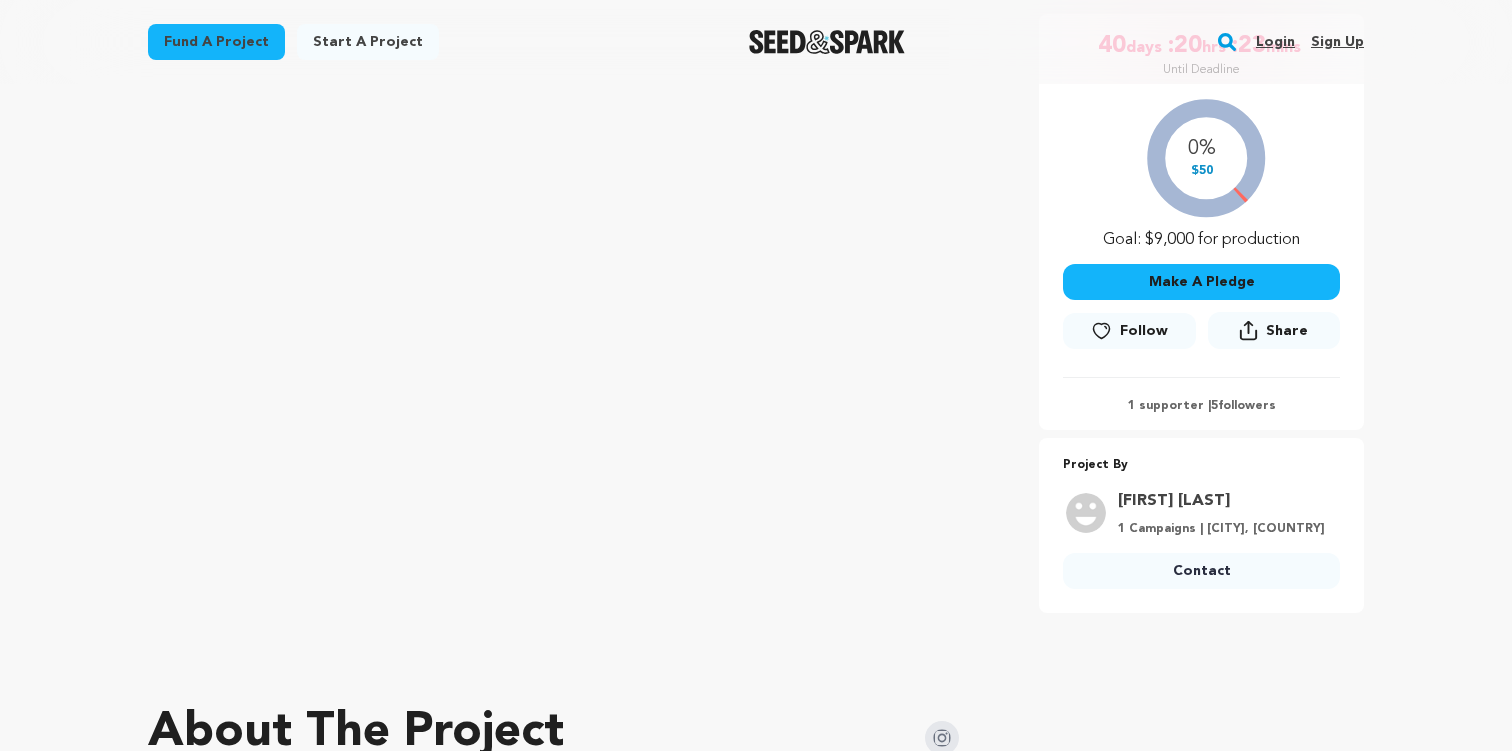 scroll, scrollTop: 398, scrollLeft: 0, axis: vertical 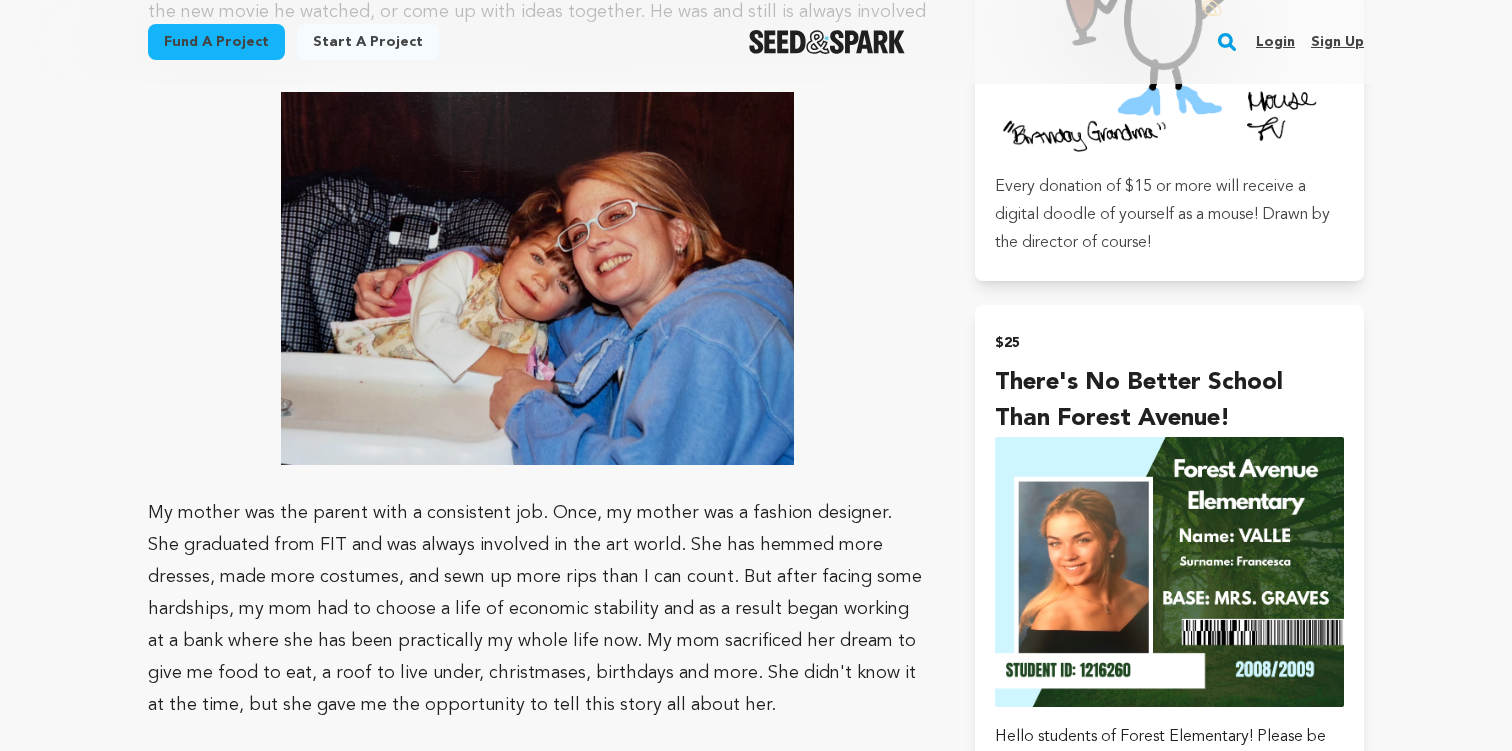 click on "Fund a project
Project details
Mouse
New York City, New York |                                 Film Short
Family,
Drama
Mouse" at bounding box center (756, 1732) 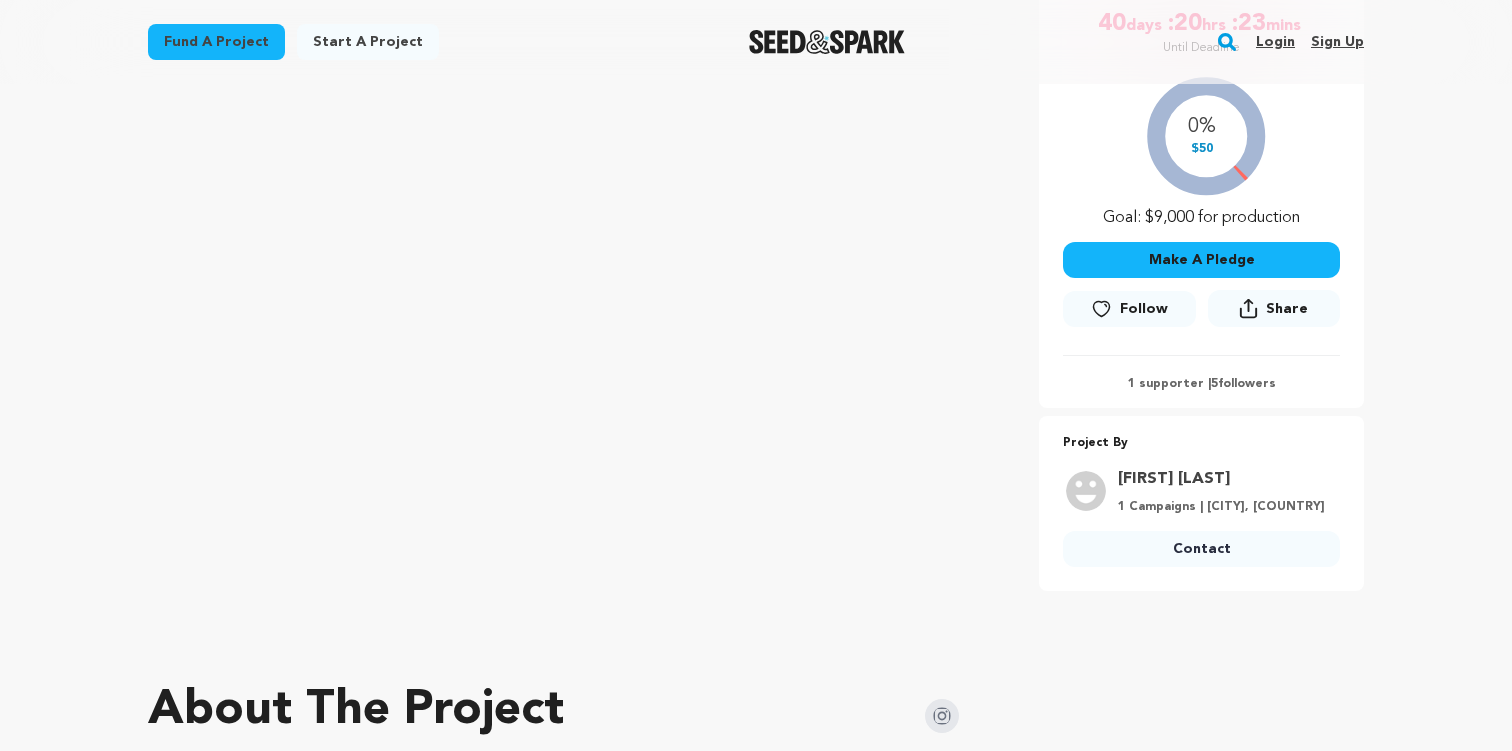 scroll, scrollTop: 419, scrollLeft: 0, axis: vertical 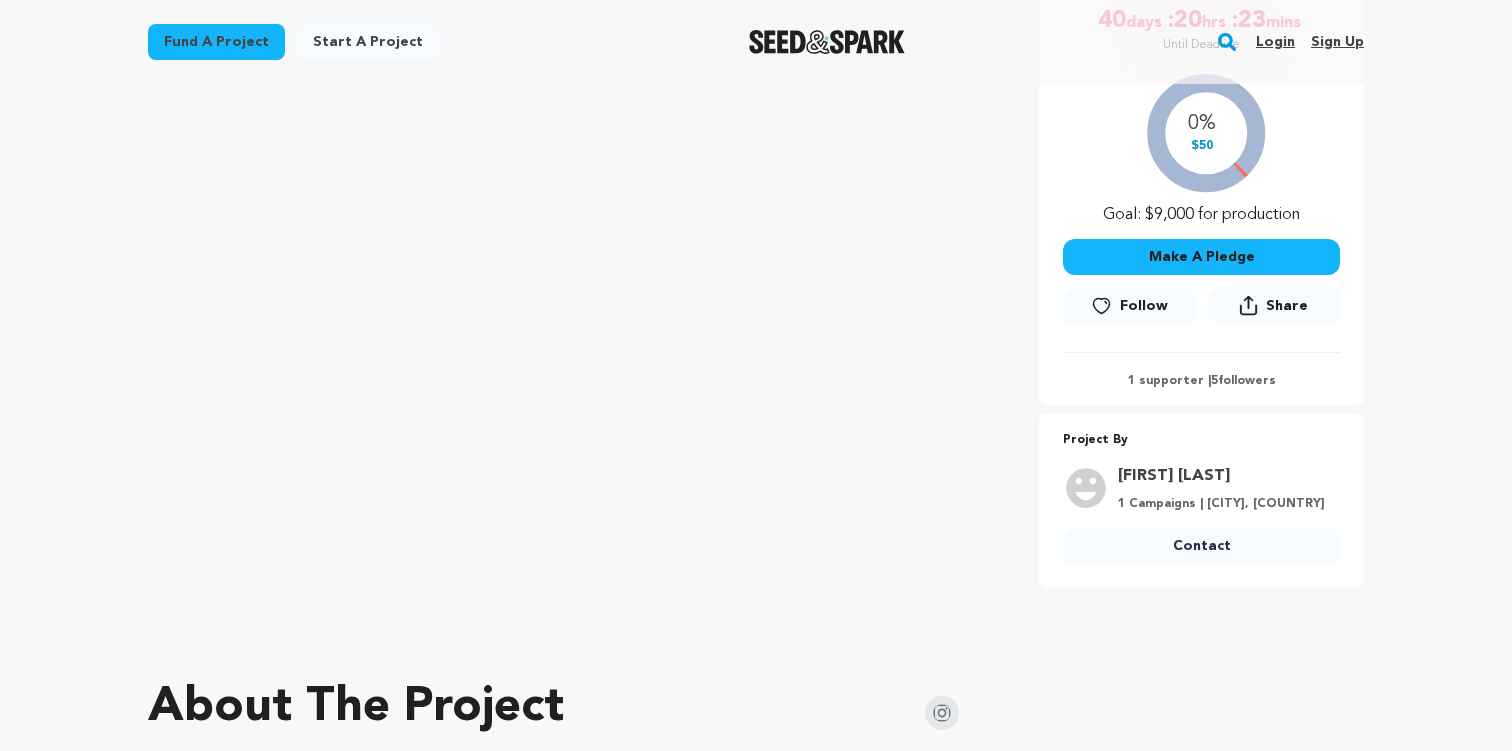 click on "1
supporter |  5
followers" at bounding box center (1201, 381) 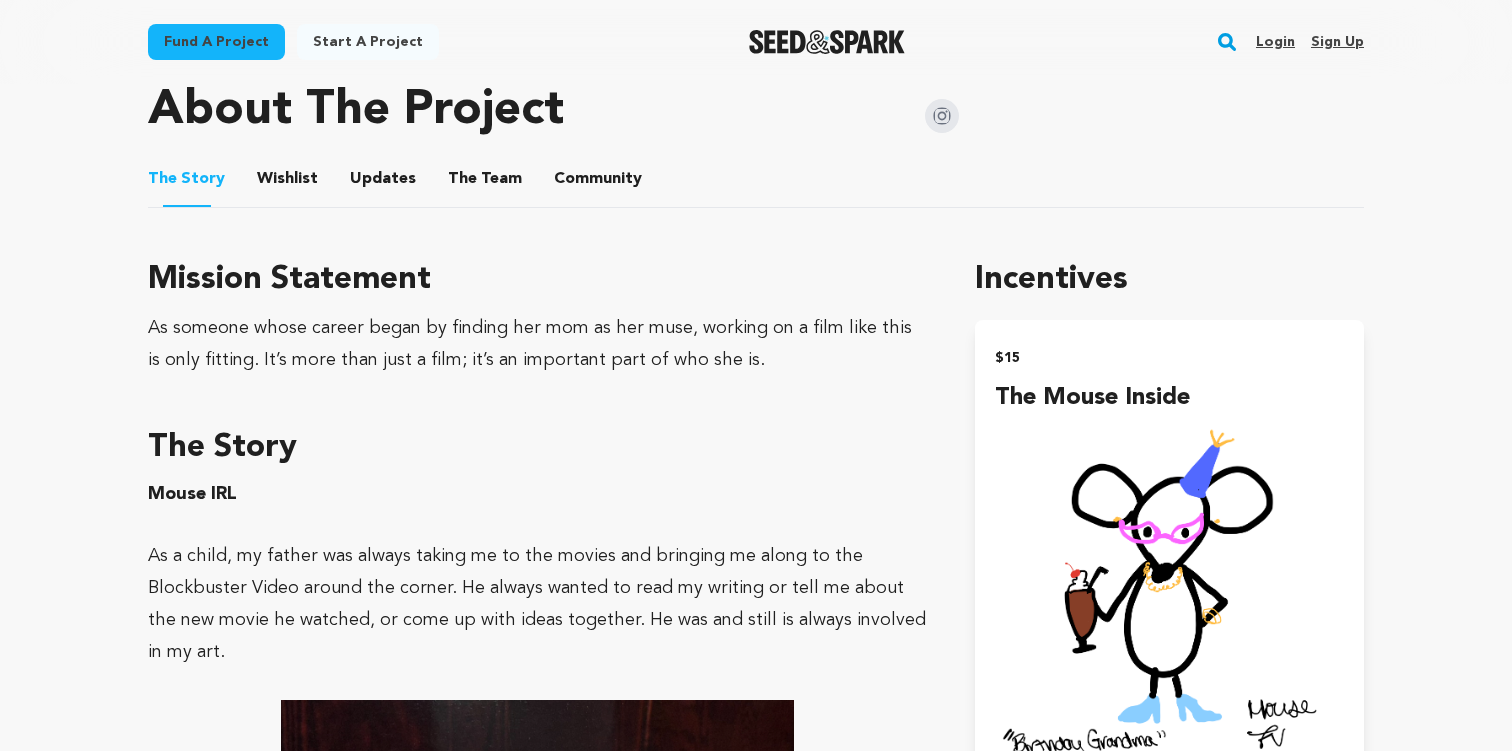 click on "The Team" at bounding box center [485, 183] 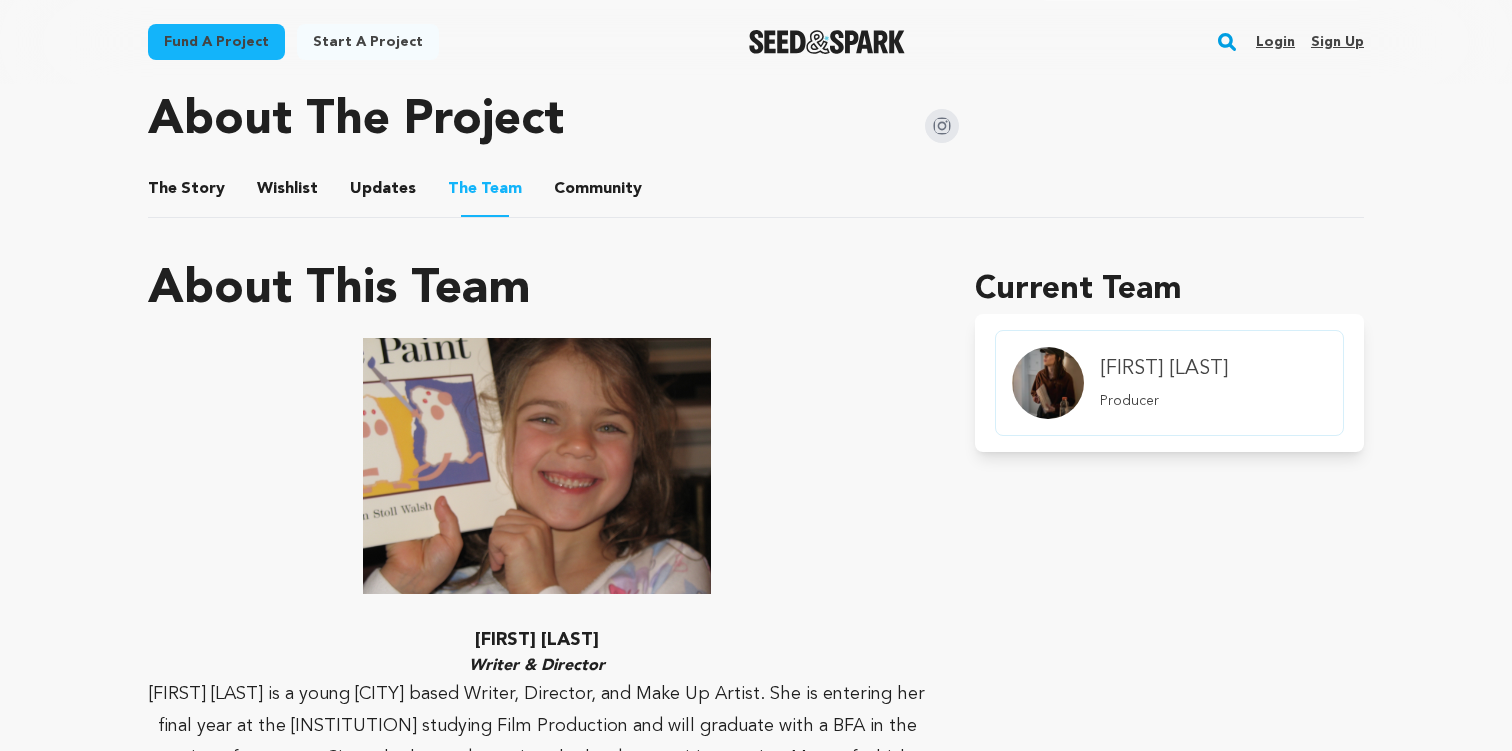 scroll, scrollTop: 1012, scrollLeft: 0, axis: vertical 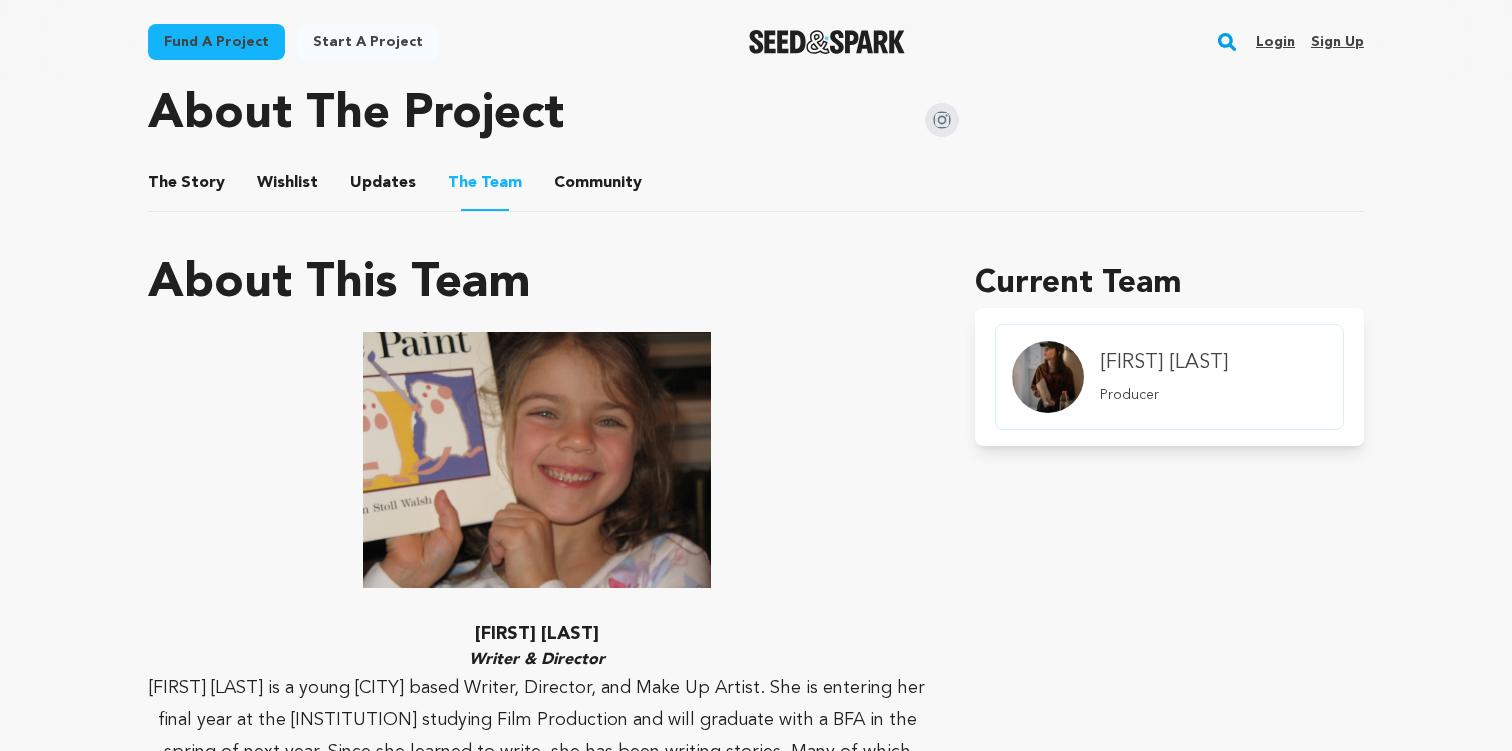 click on "The Story" at bounding box center (187, 187) 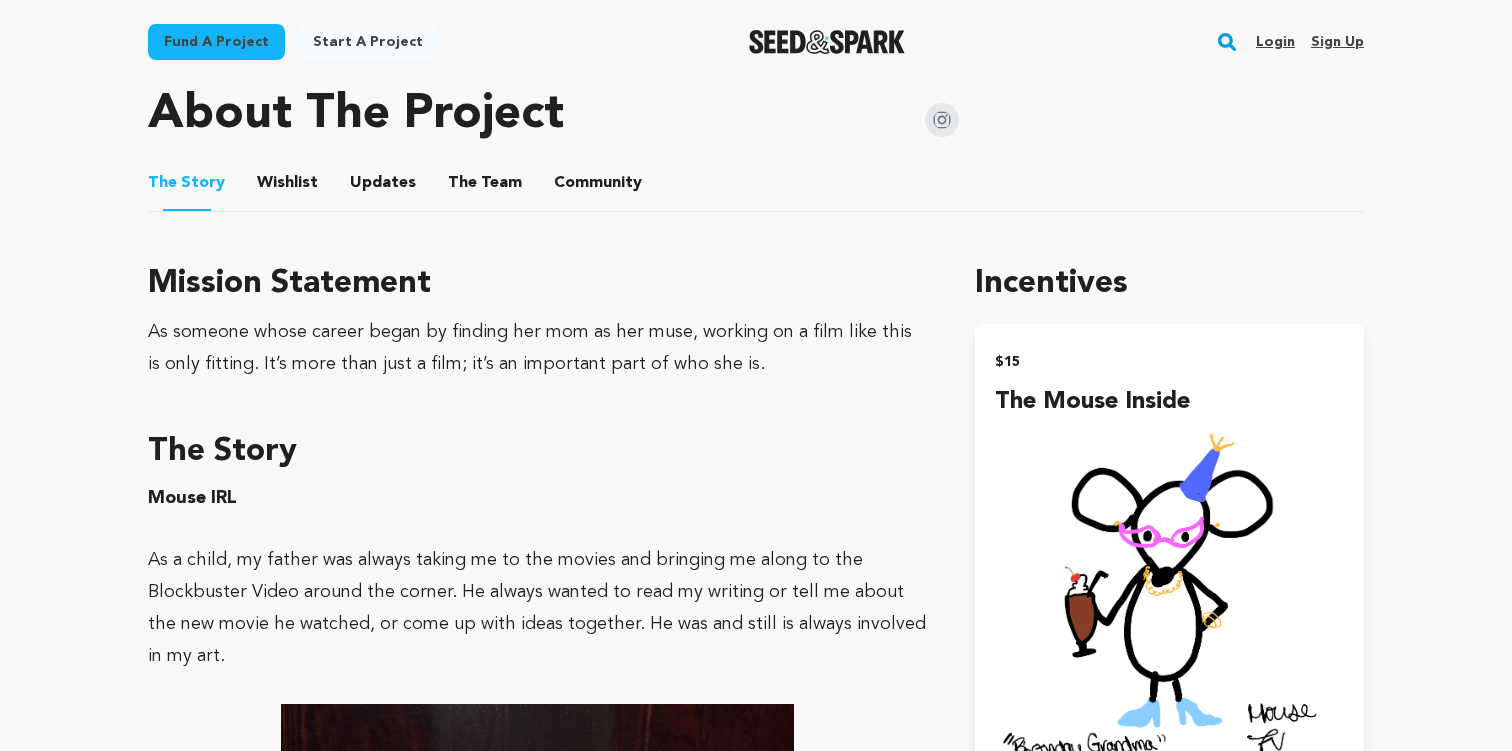 scroll, scrollTop: 1049, scrollLeft: 0, axis: vertical 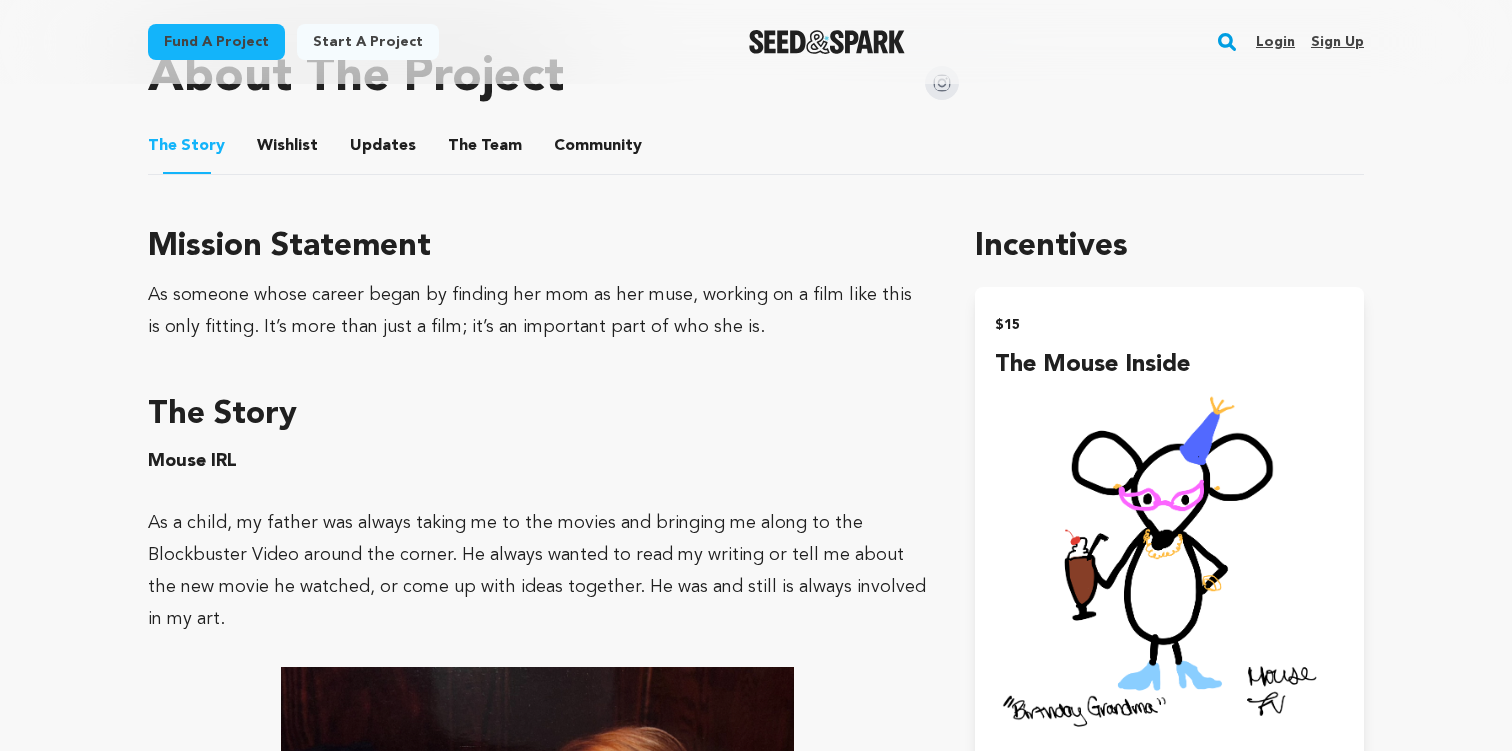 click on "Community" at bounding box center [598, 150] 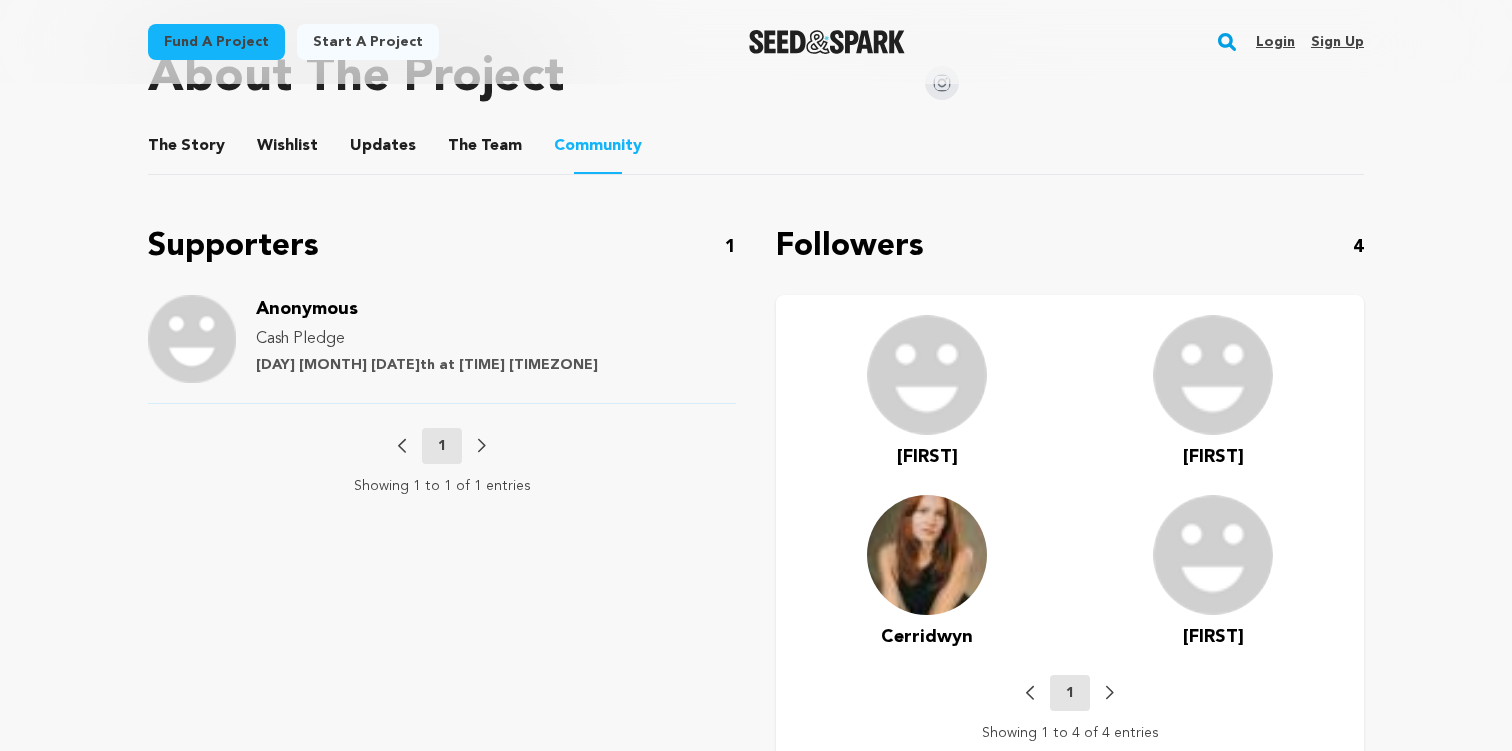 click on "The Team" at bounding box center [485, 150] 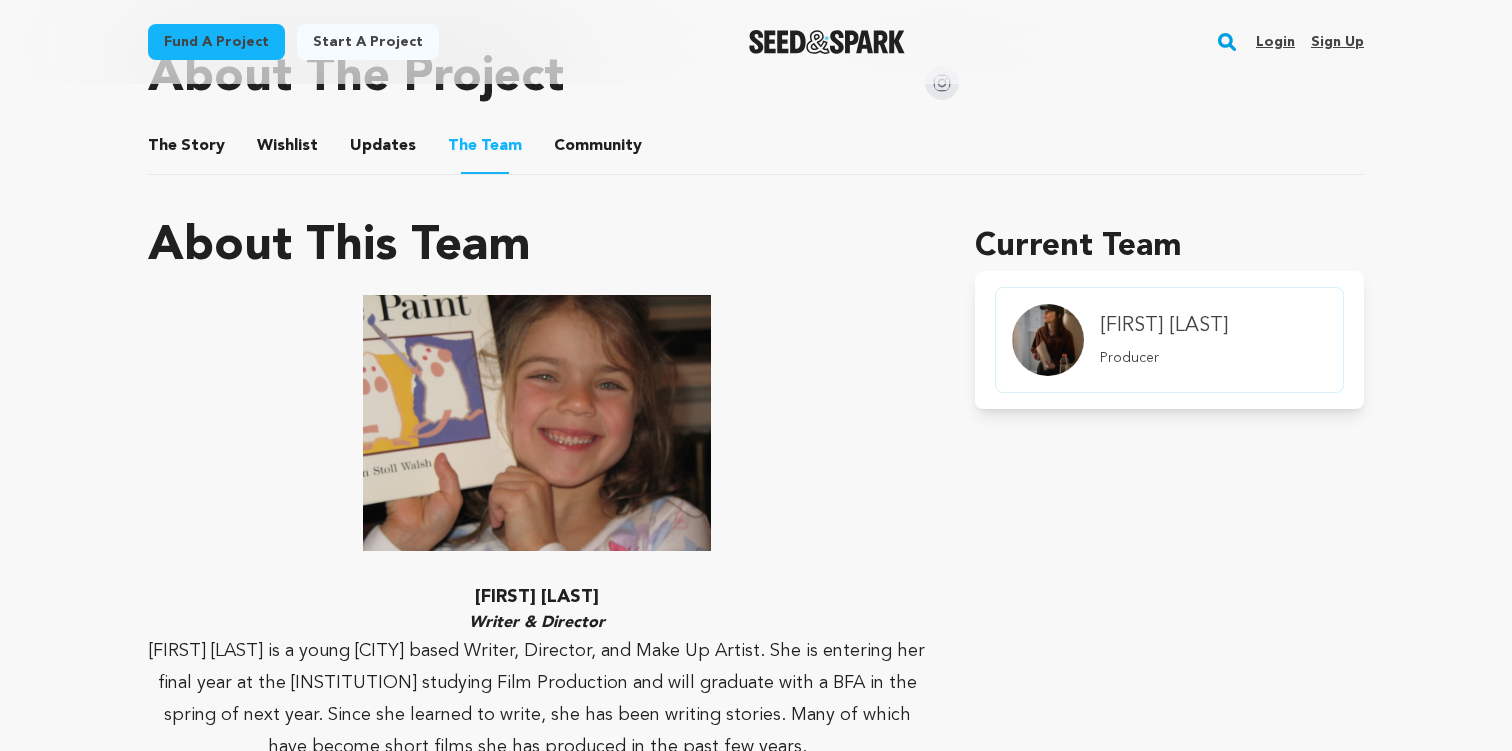 click on "Updates" at bounding box center (383, 150) 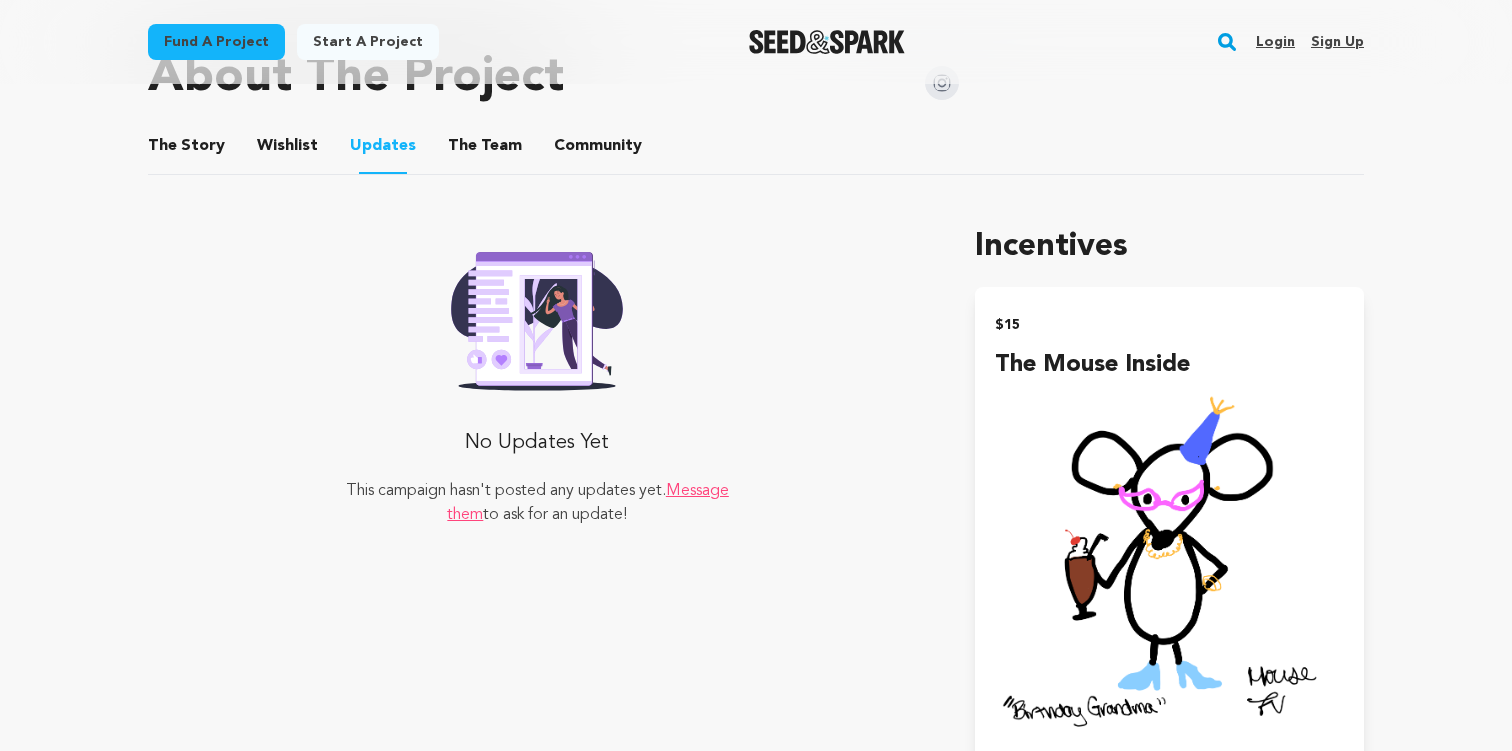 click on "Wishlist" at bounding box center [288, 150] 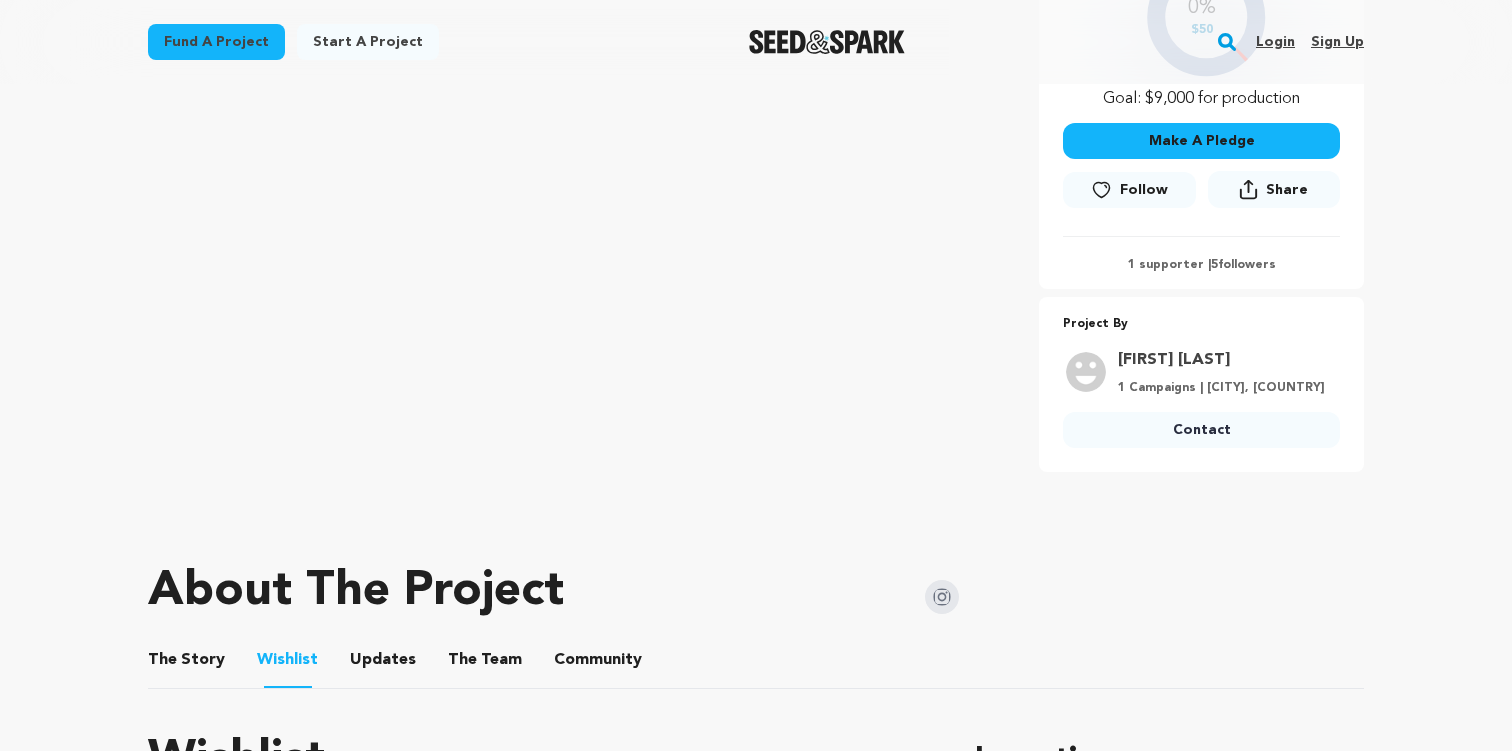 scroll, scrollTop: 798, scrollLeft: 0, axis: vertical 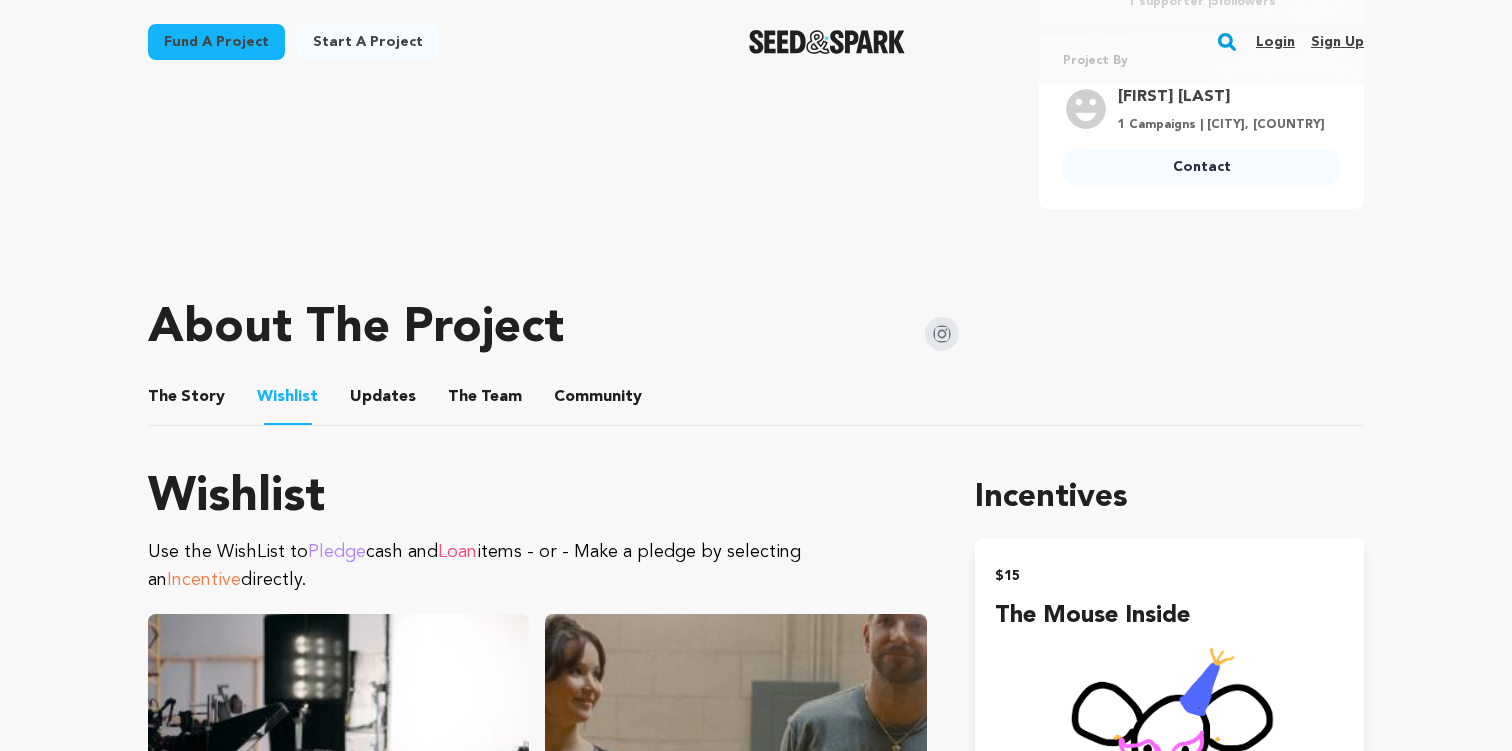 click on "About The Project" at bounding box center [553, 329] 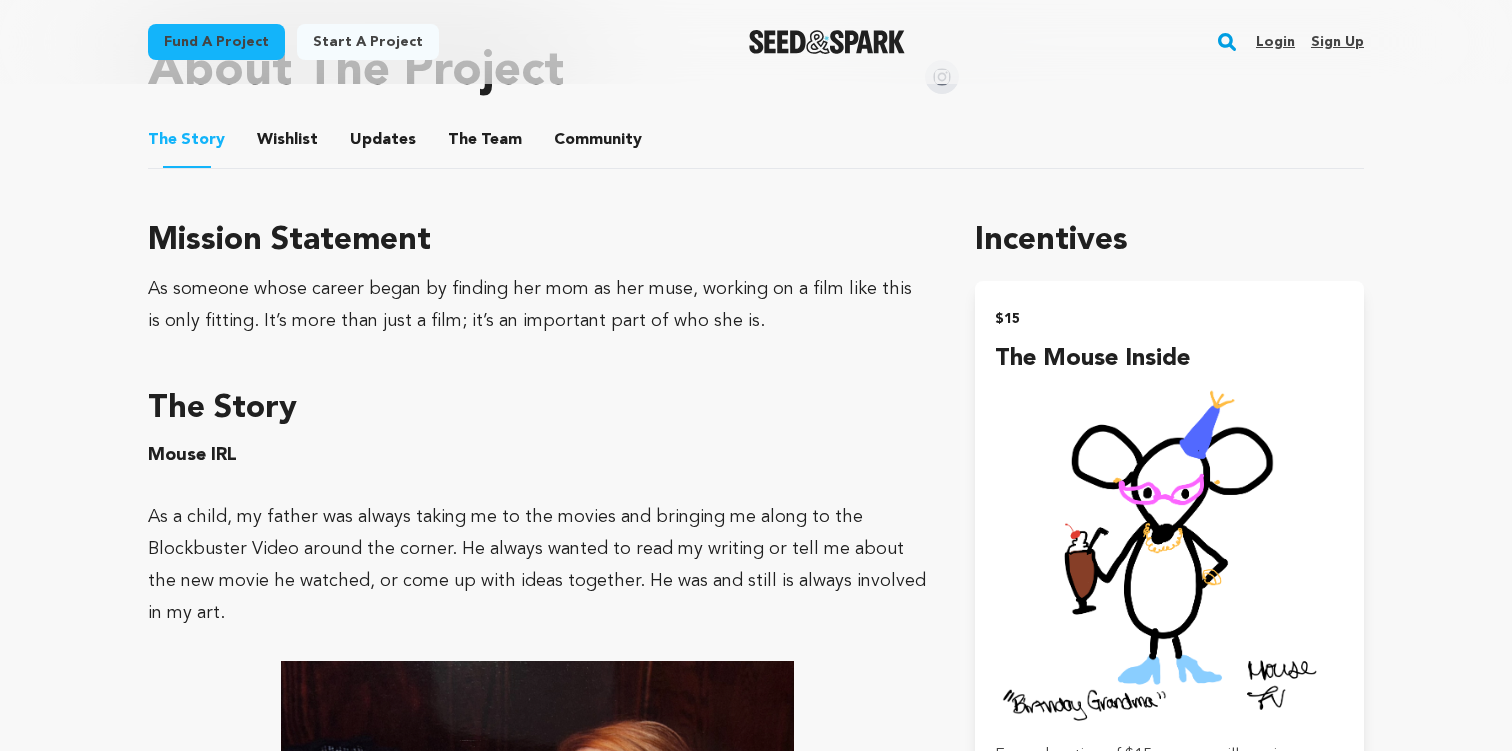scroll, scrollTop: 1075, scrollLeft: 0, axis: vertical 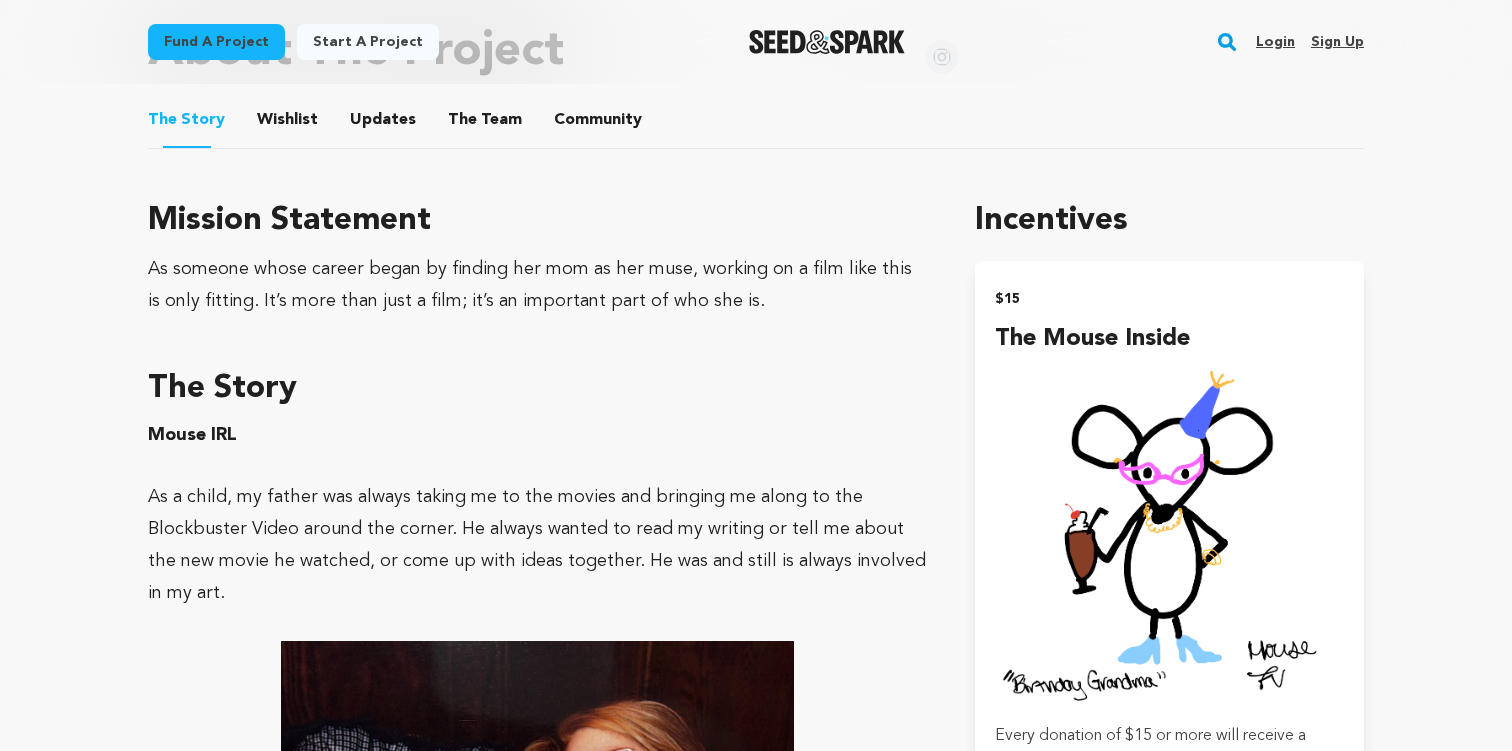 drag, startPoint x: 137, startPoint y: 279, endPoint x: 327, endPoint y: 376, distance: 213.32838 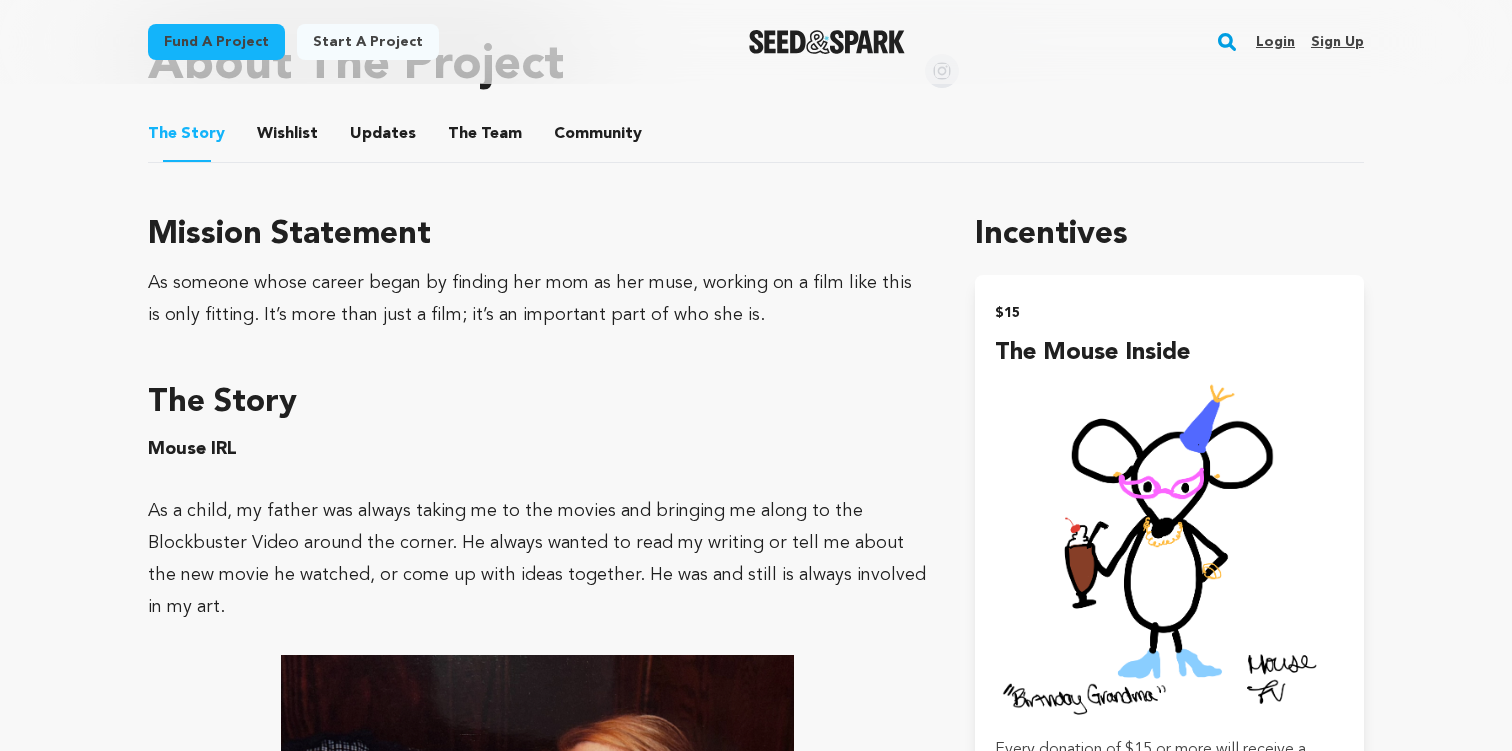 scroll, scrollTop: 914, scrollLeft: 0, axis: vertical 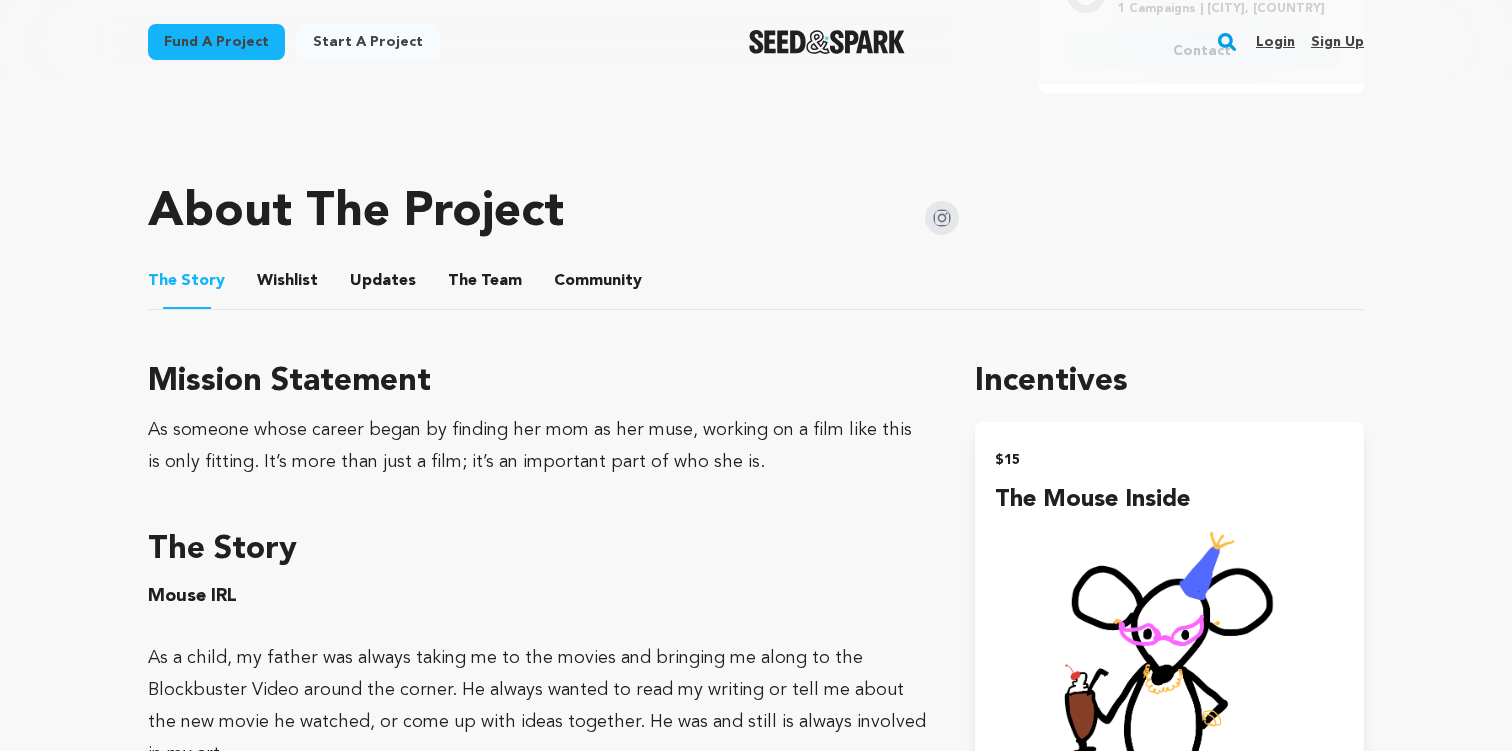 click on "Wishlist" at bounding box center [288, 285] 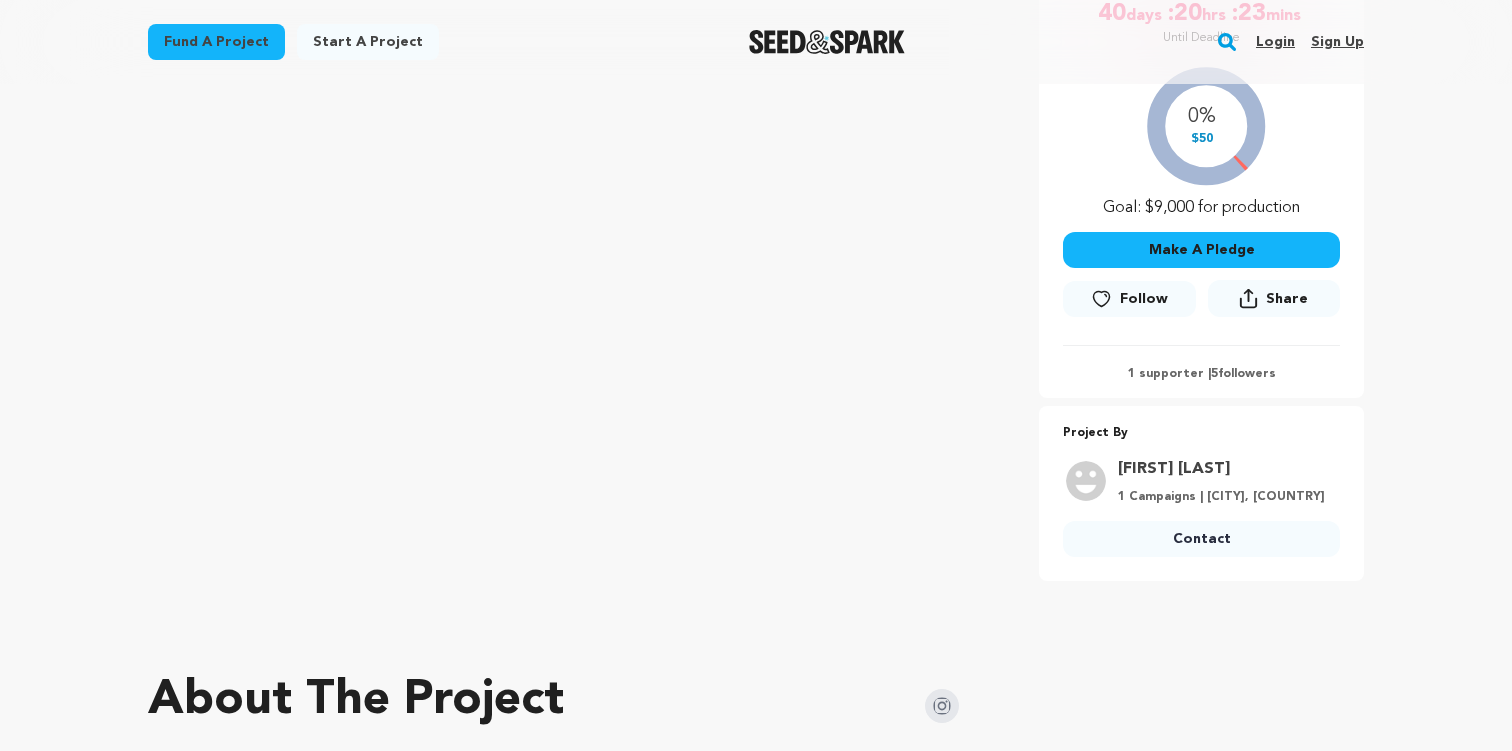 scroll, scrollTop: 876, scrollLeft: 0, axis: vertical 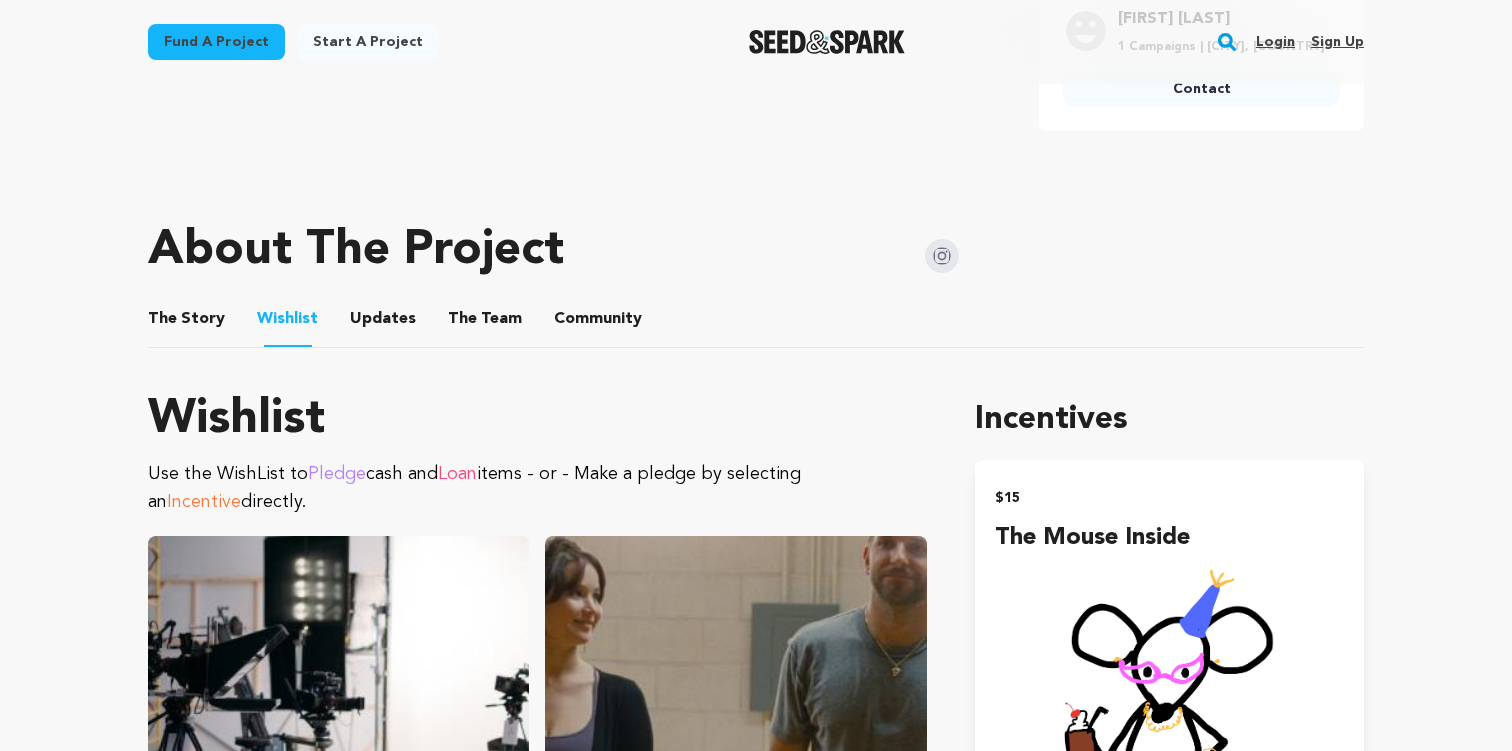 click at bounding box center [942, 256] 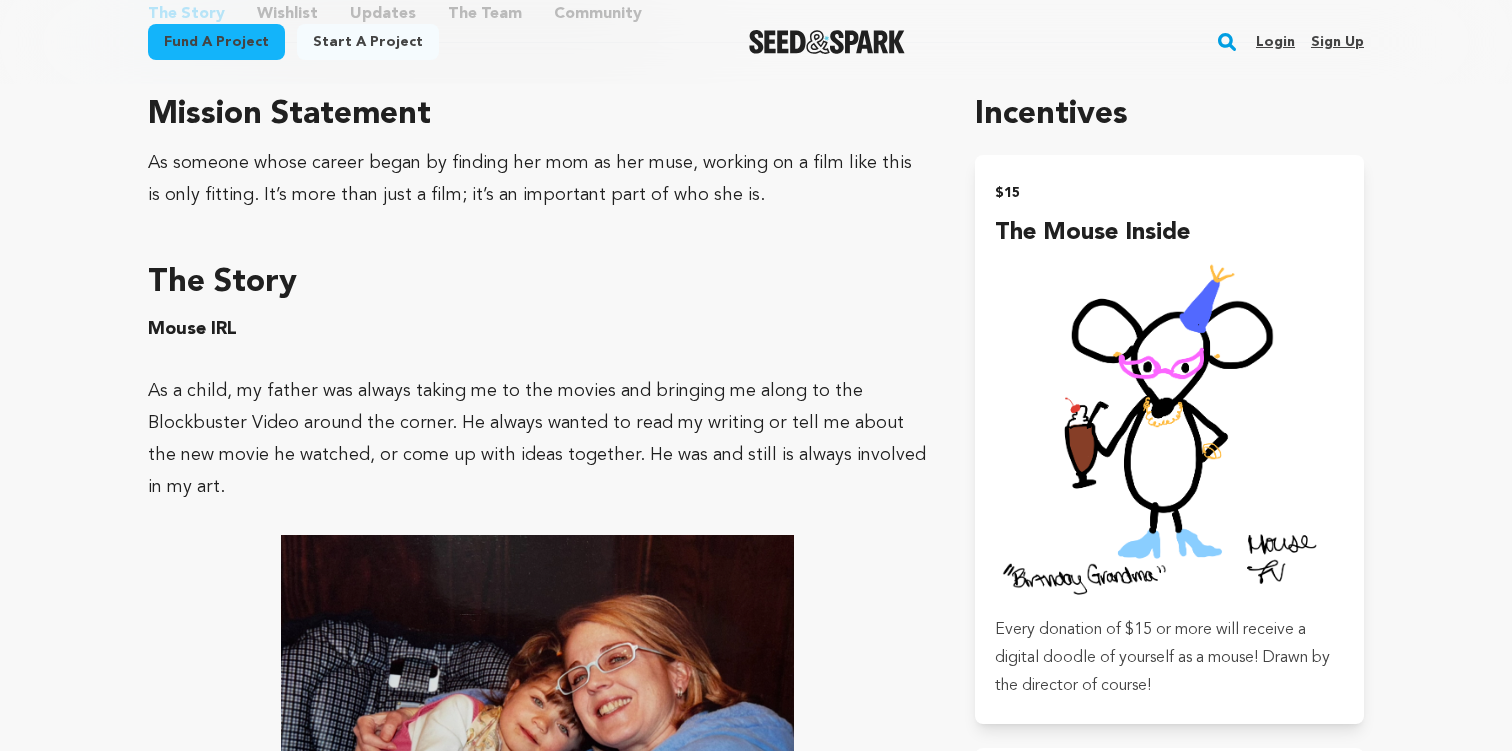 scroll, scrollTop: 1183, scrollLeft: 0, axis: vertical 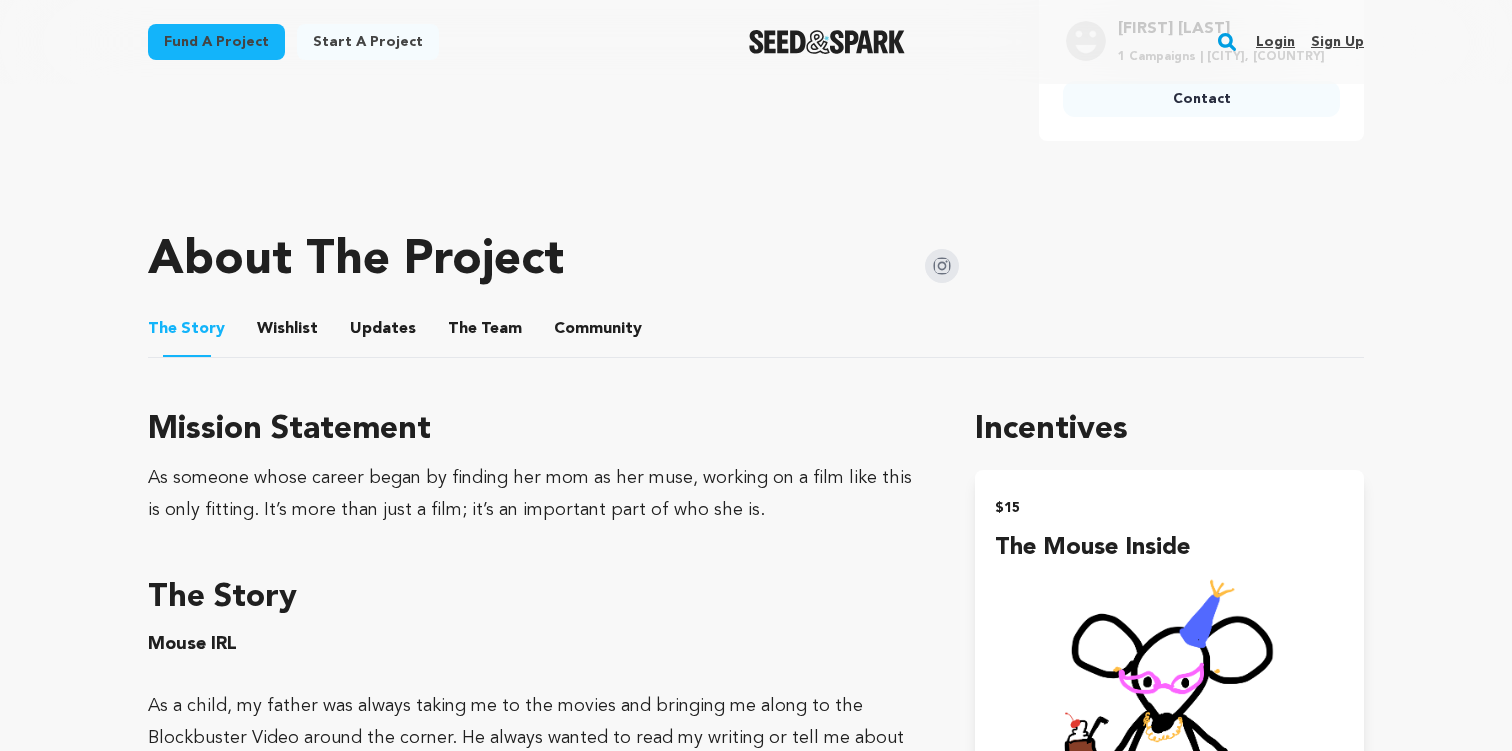 click on "The Team" at bounding box center (485, 333) 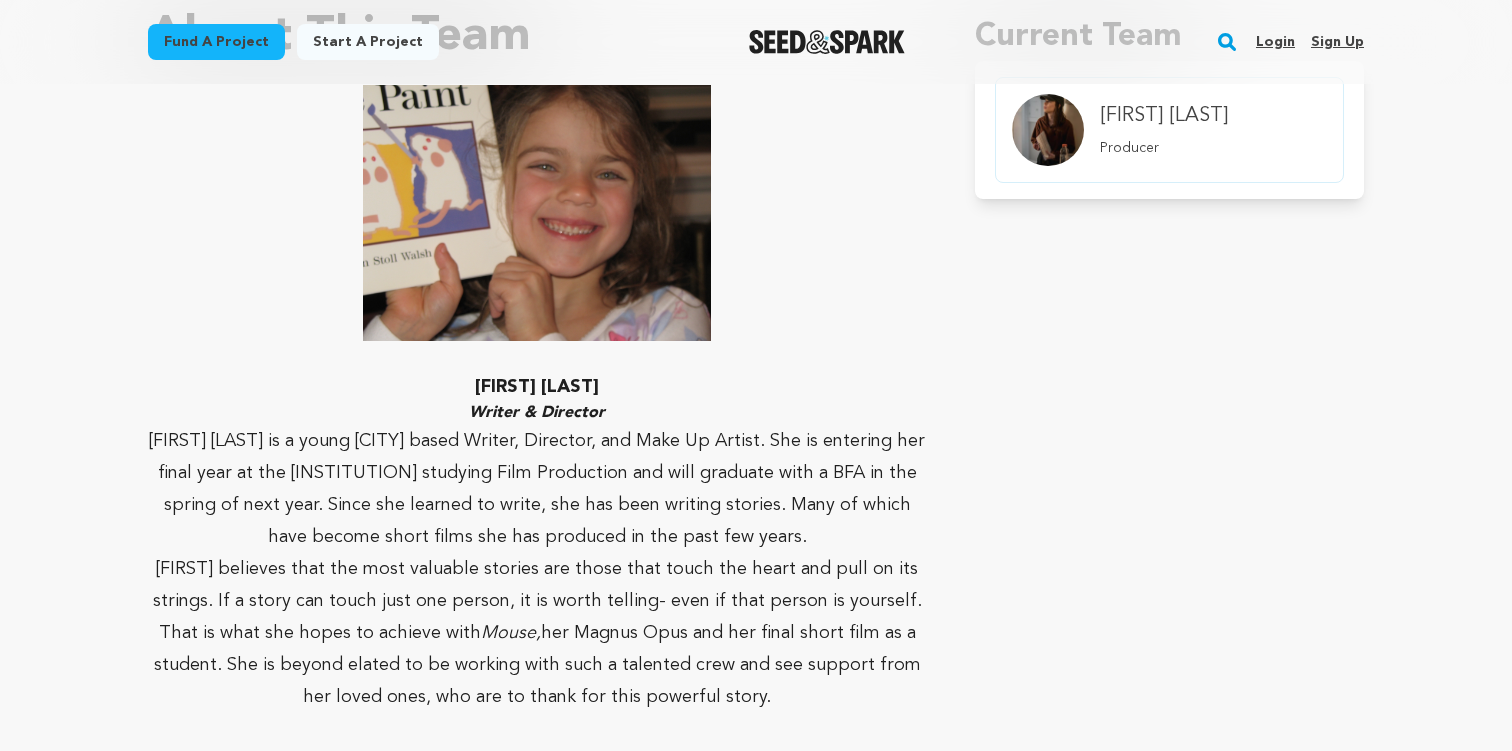 scroll, scrollTop: 1264, scrollLeft: 0, axis: vertical 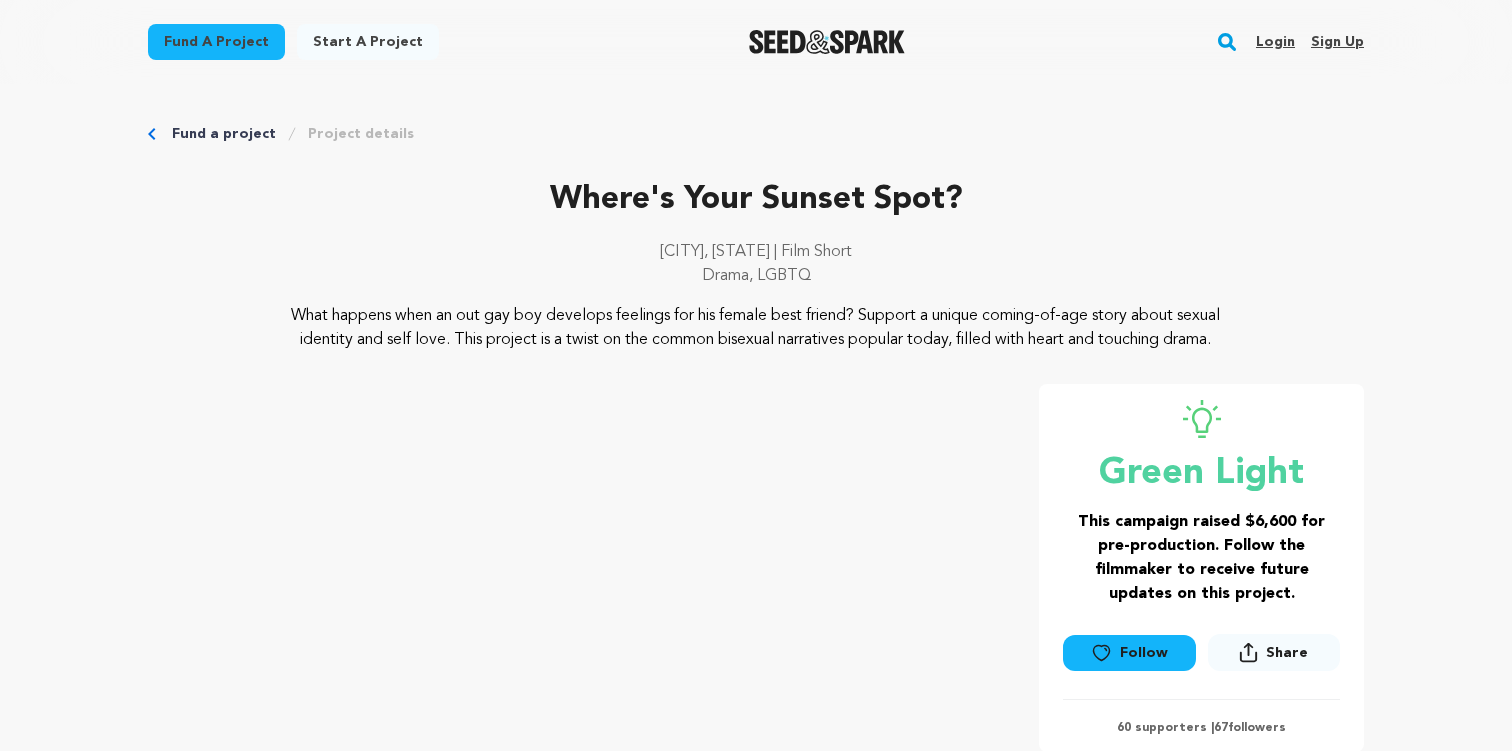 drag, startPoint x: 286, startPoint y: 310, endPoint x: 1498, endPoint y: 287, distance: 1212.2183 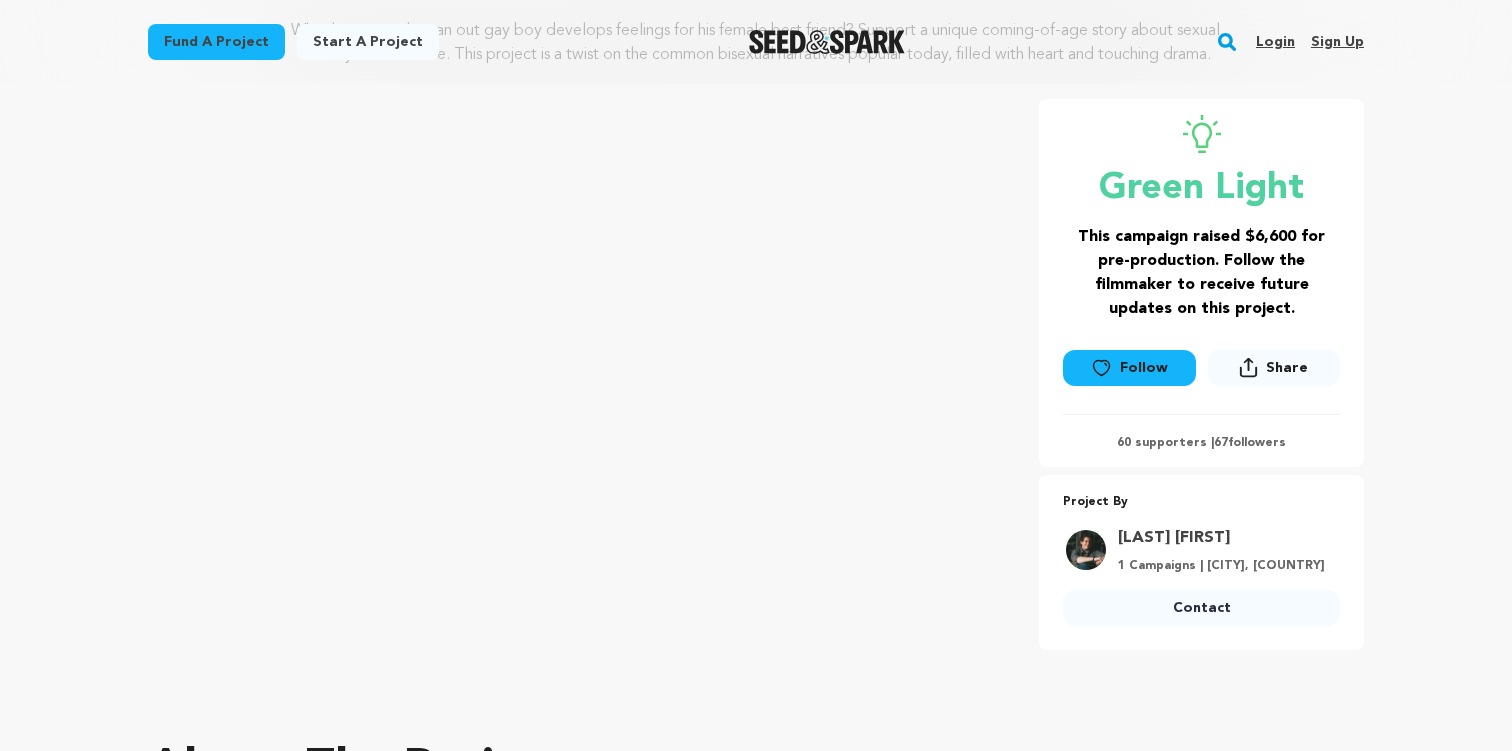 scroll, scrollTop: 0, scrollLeft: 0, axis: both 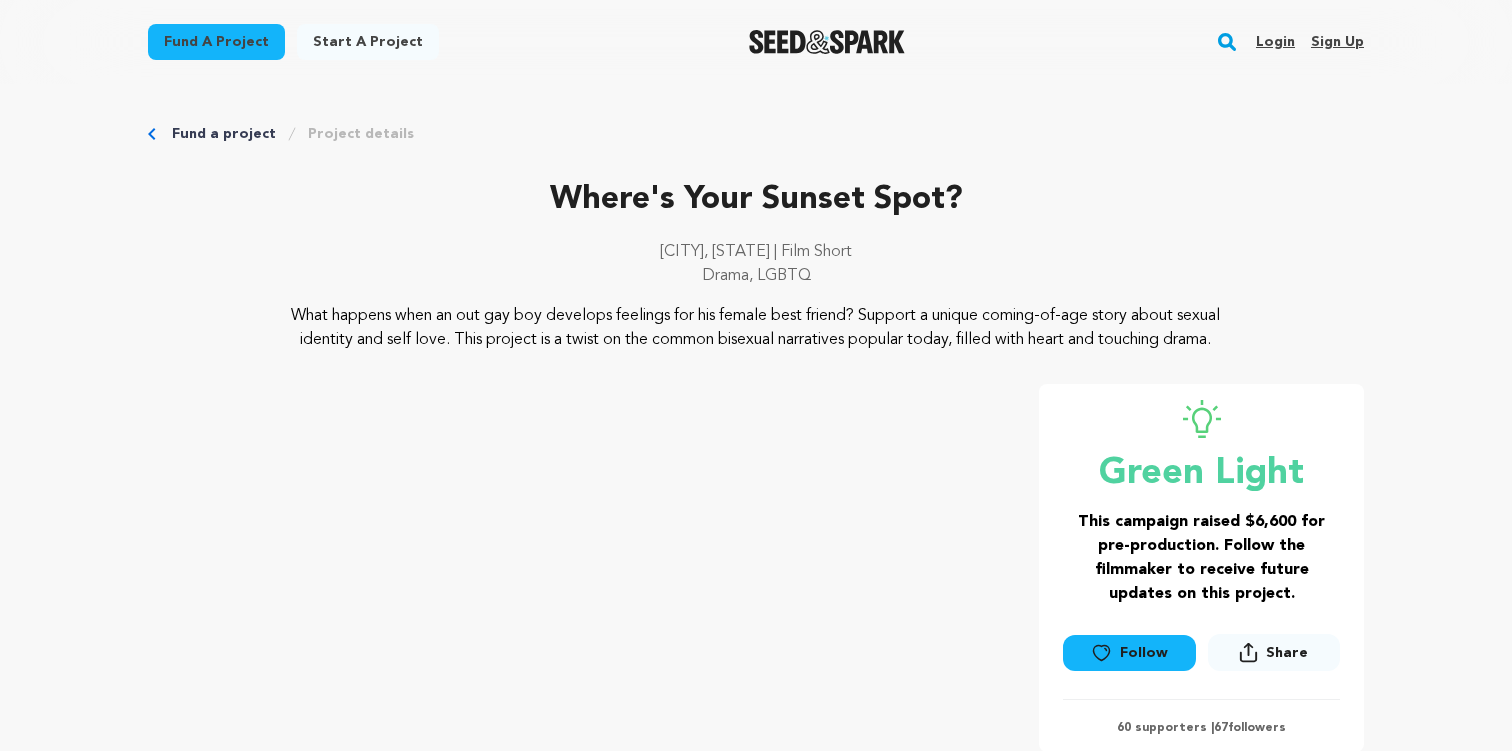 click on "Fund a project
Start a project
Search
Login
Sign up
Start a project" at bounding box center [756, 3787] 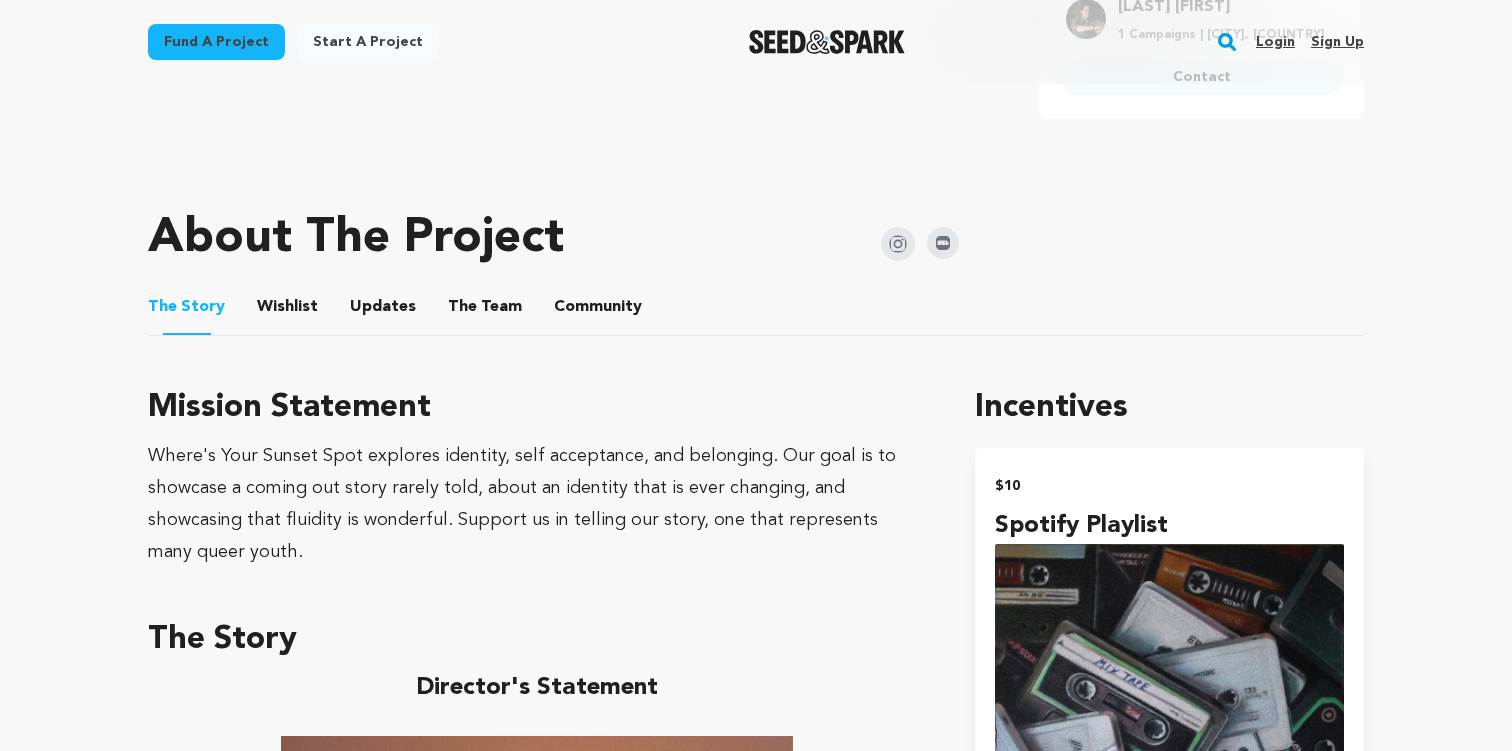 scroll, scrollTop: 925, scrollLeft: 0, axis: vertical 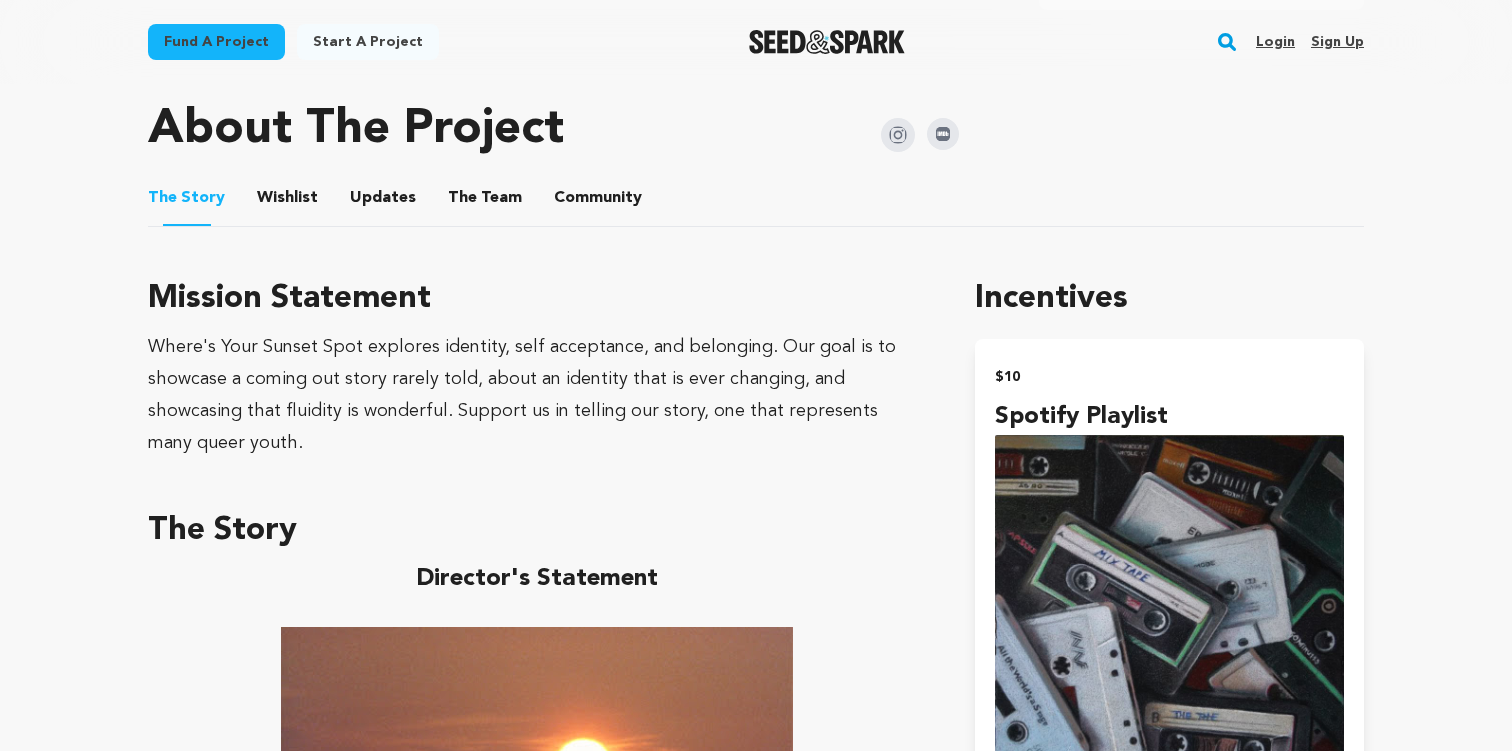 click on "Wishlist" at bounding box center (288, 202) 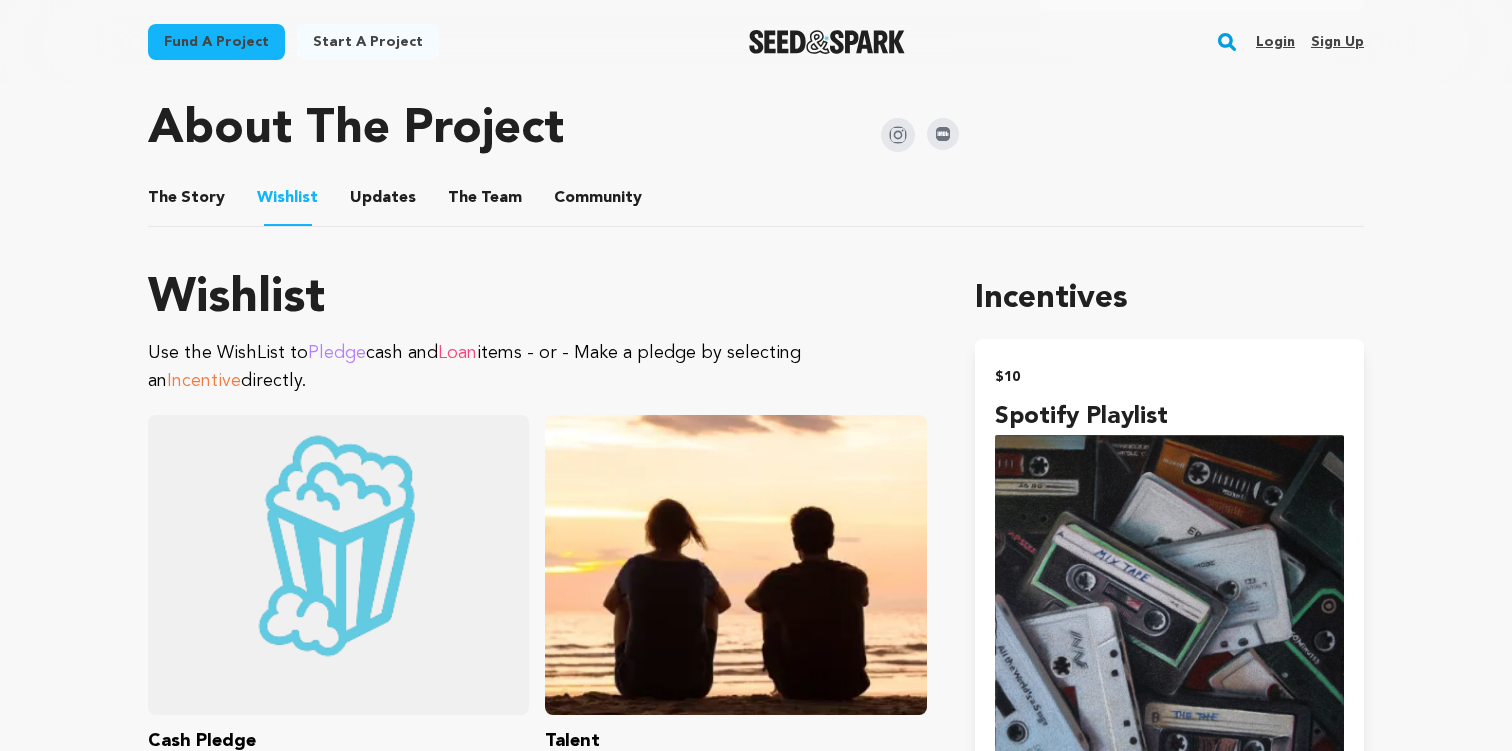 click on "Updates" at bounding box center [383, 202] 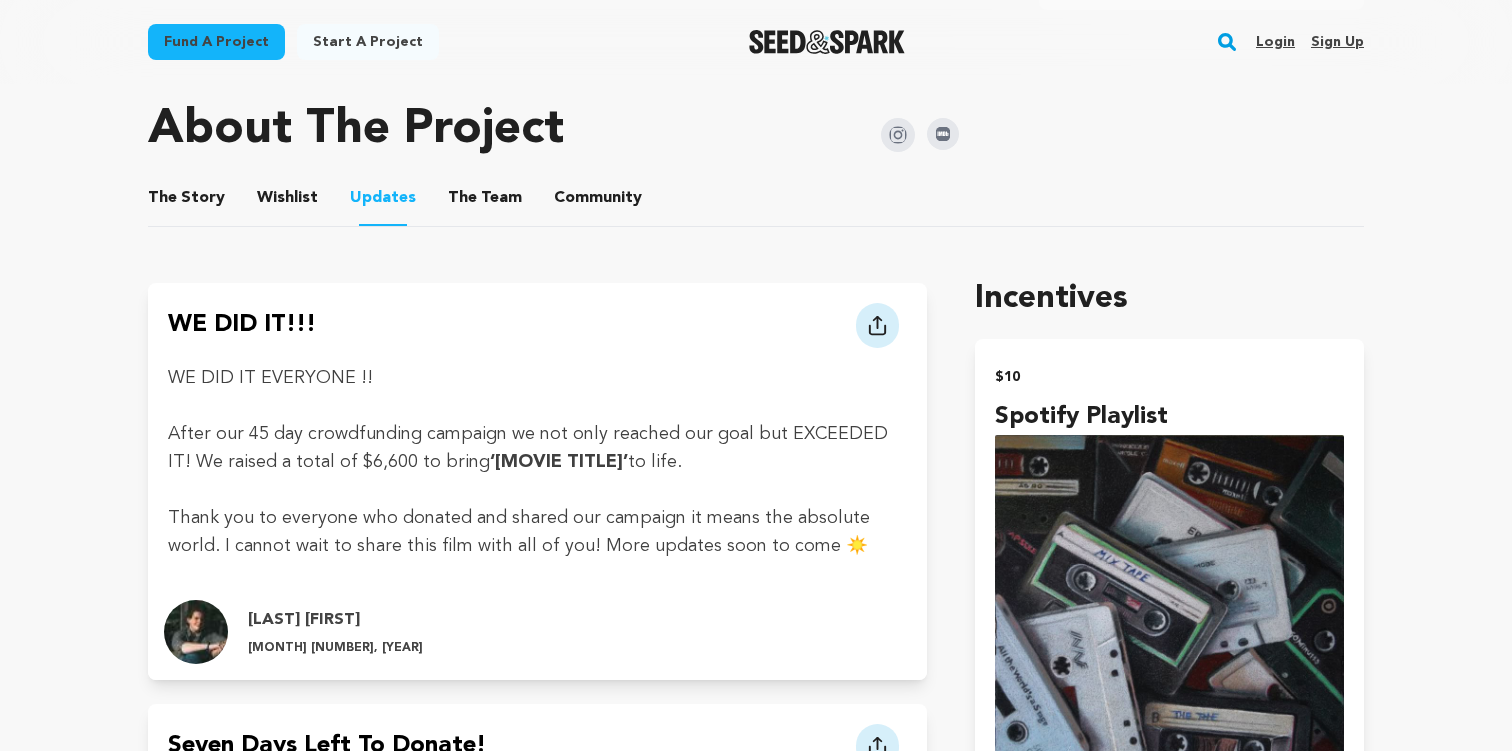 click on "The Team" at bounding box center (485, 202) 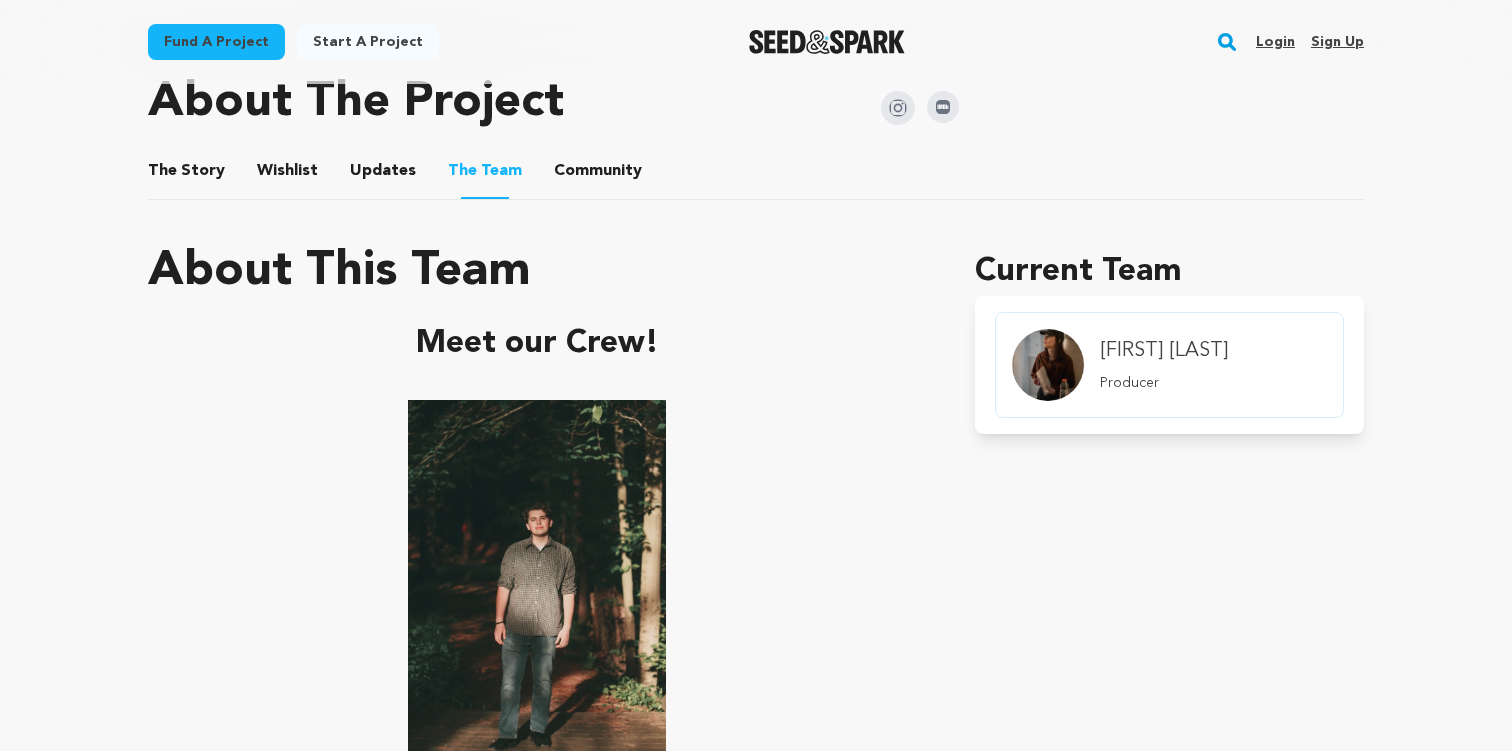 scroll, scrollTop: 956, scrollLeft: 0, axis: vertical 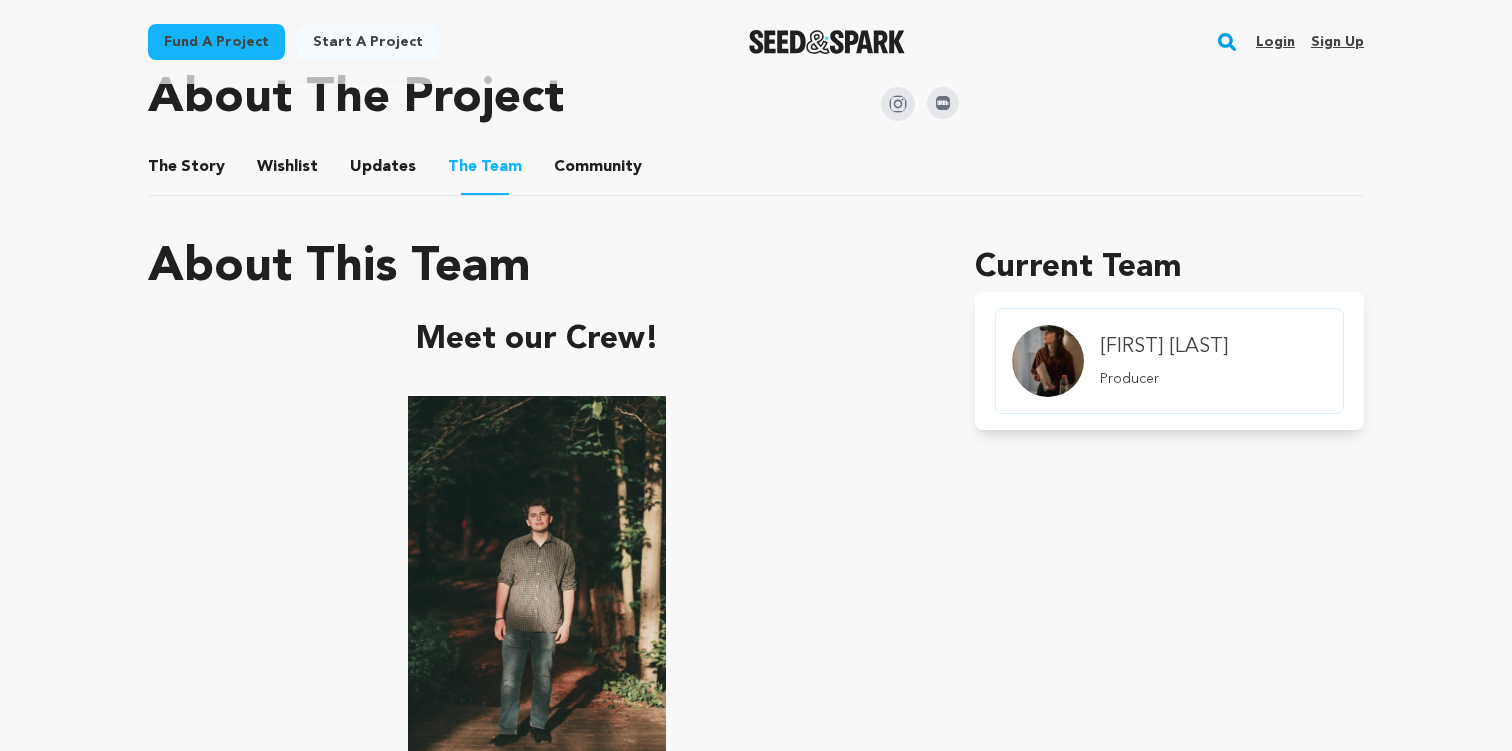 click on "The Story" at bounding box center [187, 171] 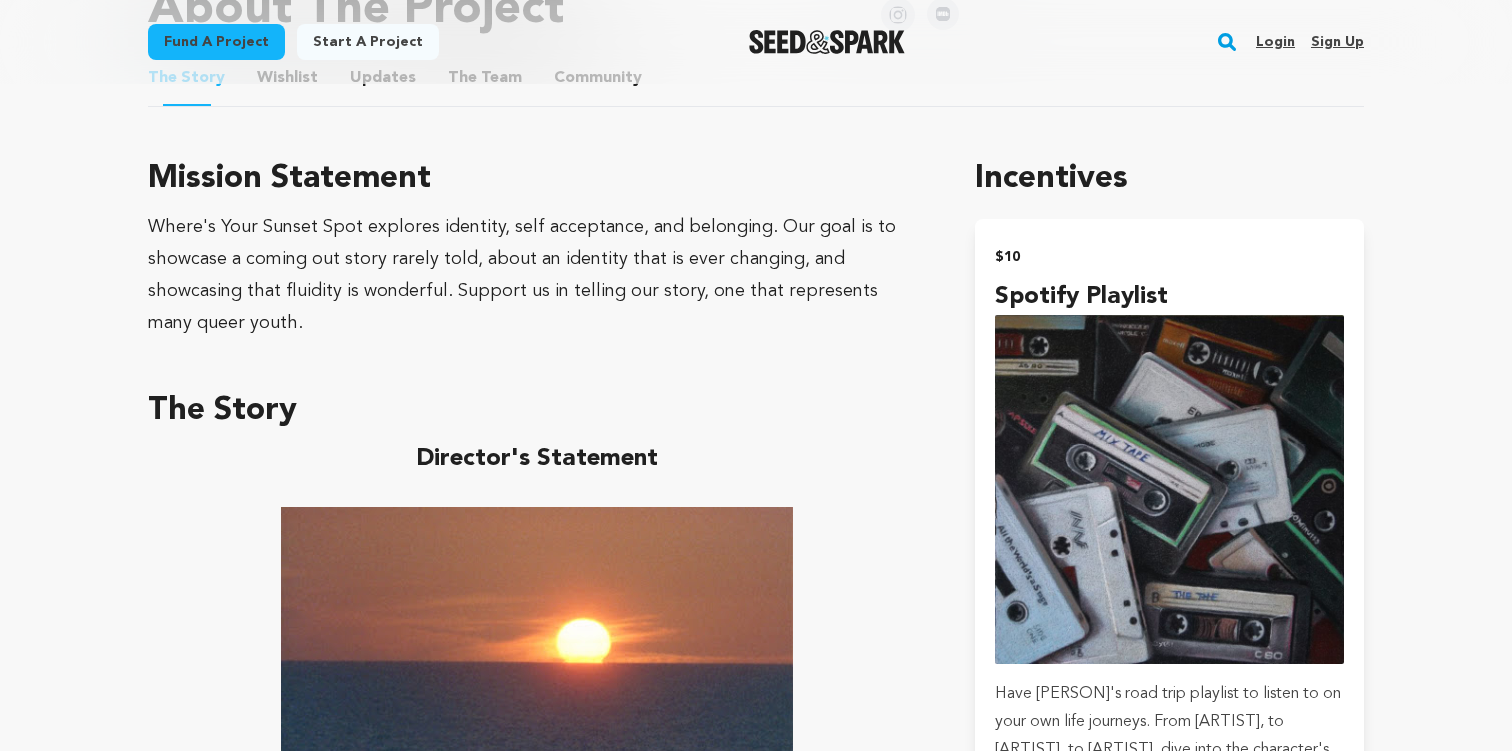 scroll, scrollTop: 1081, scrollLeft: 0, axis: vertical 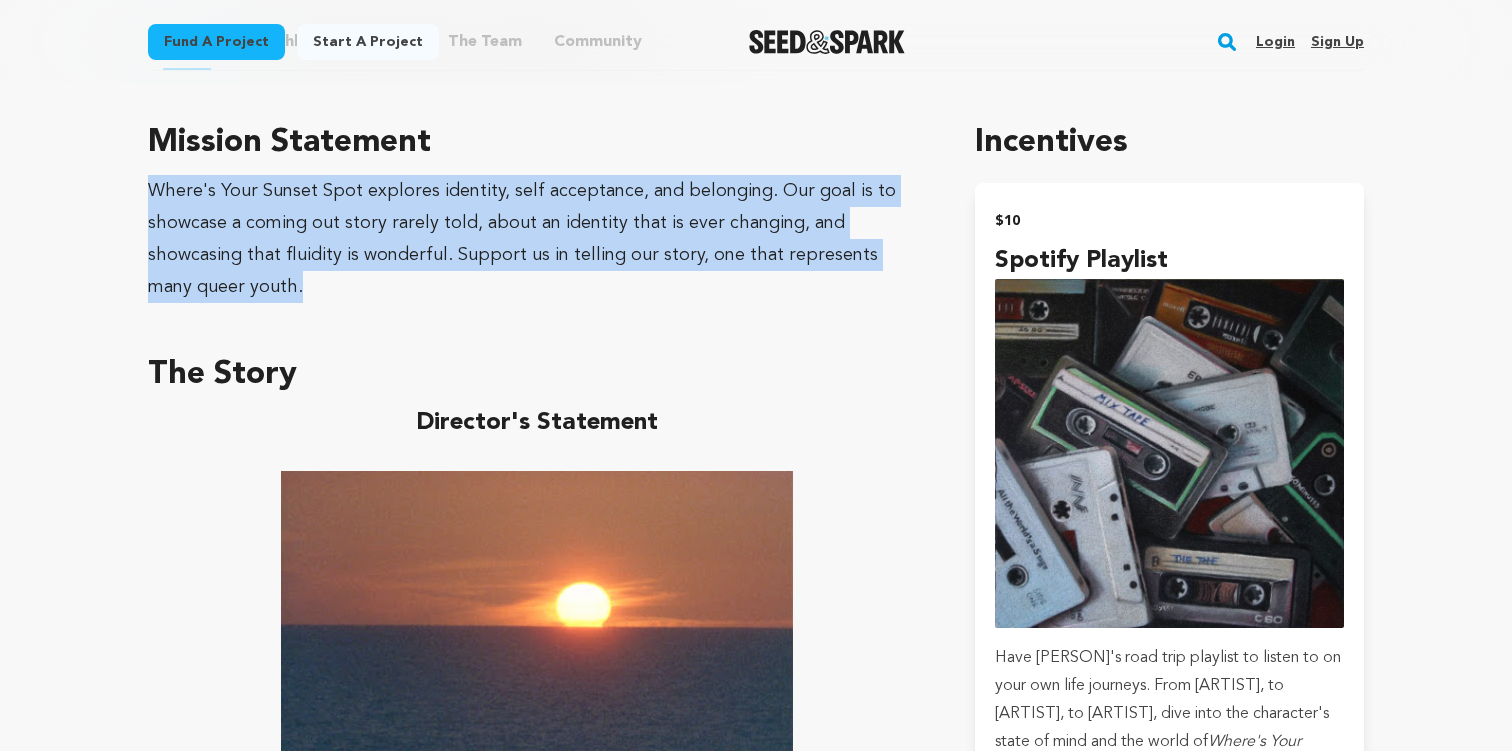 drag, startPoint x: 150, startPoint y: 203, endPoint x: 912, endPoint y: 271, distance: 765.0281 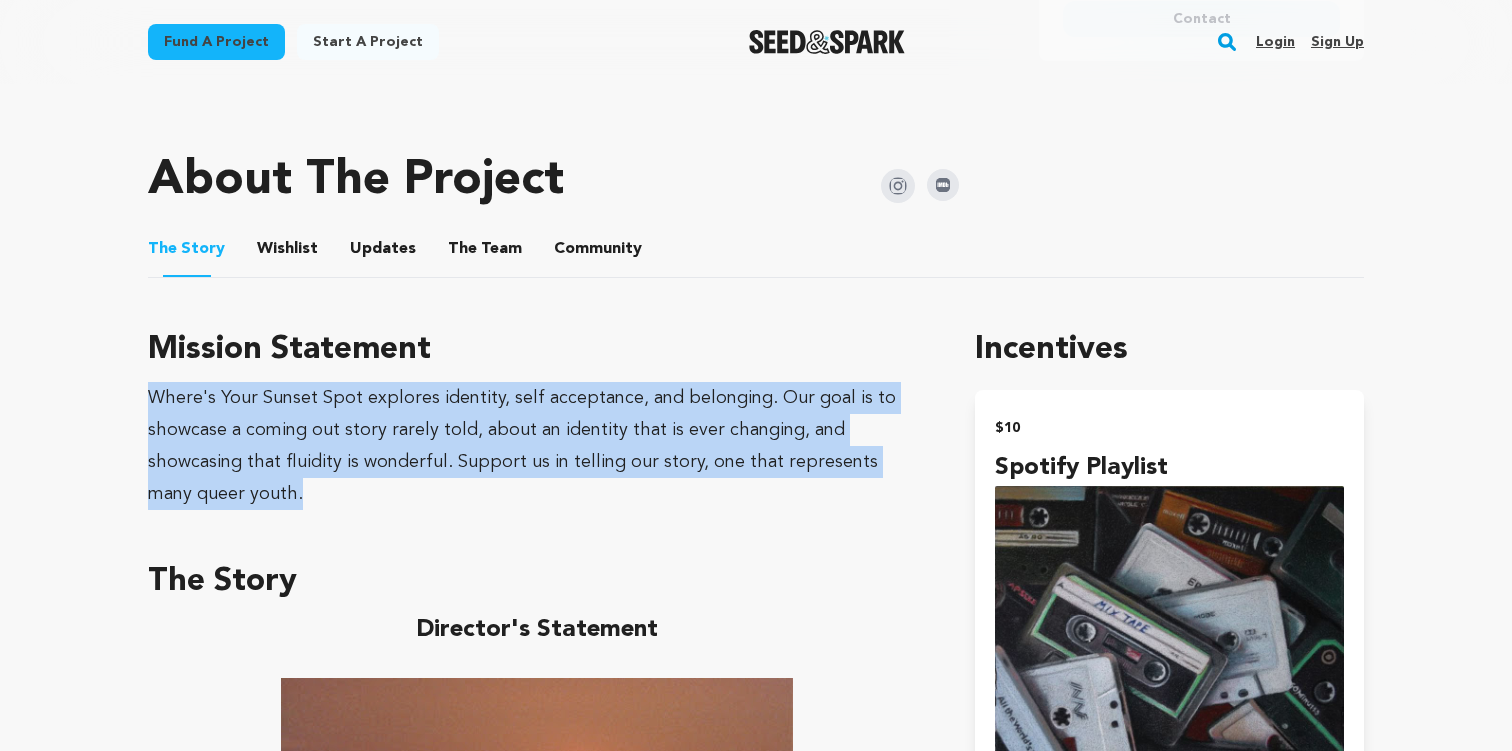 scroll, scrollTop: 839, scrollLeft: 0, axis: vertical 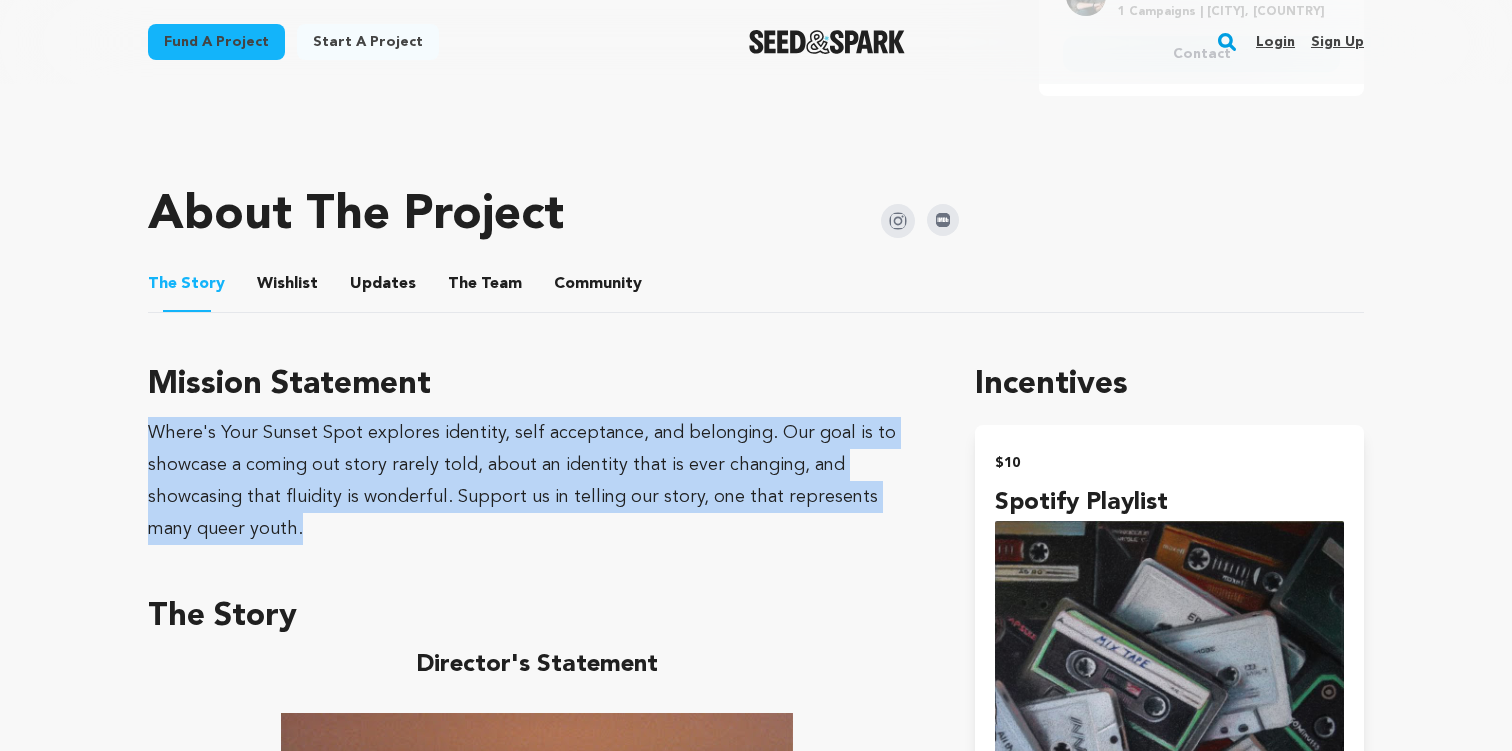 click on "Wishlist" at bounding box center [288, 288] 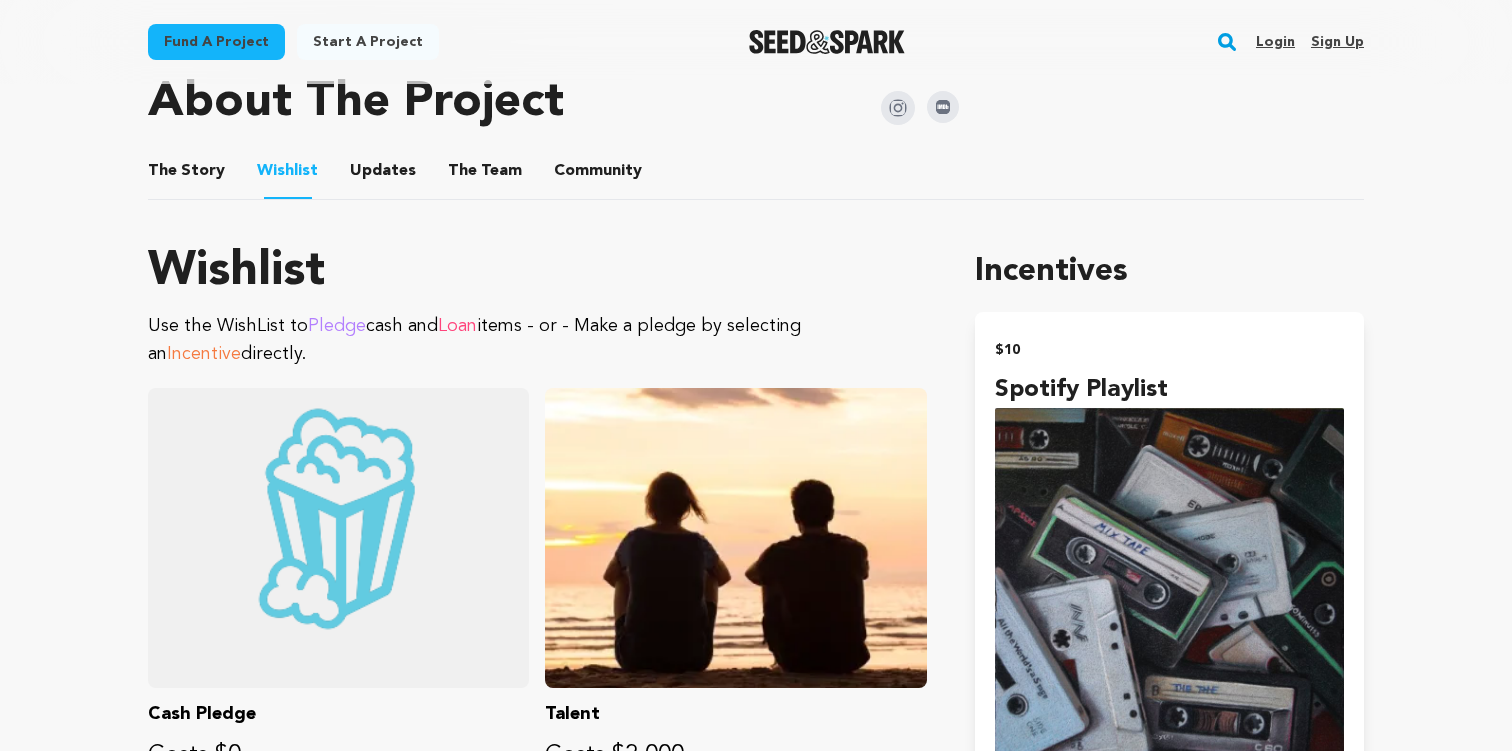 scroll, scrollTop: 946, scrollLeft: 0, axis: vertical 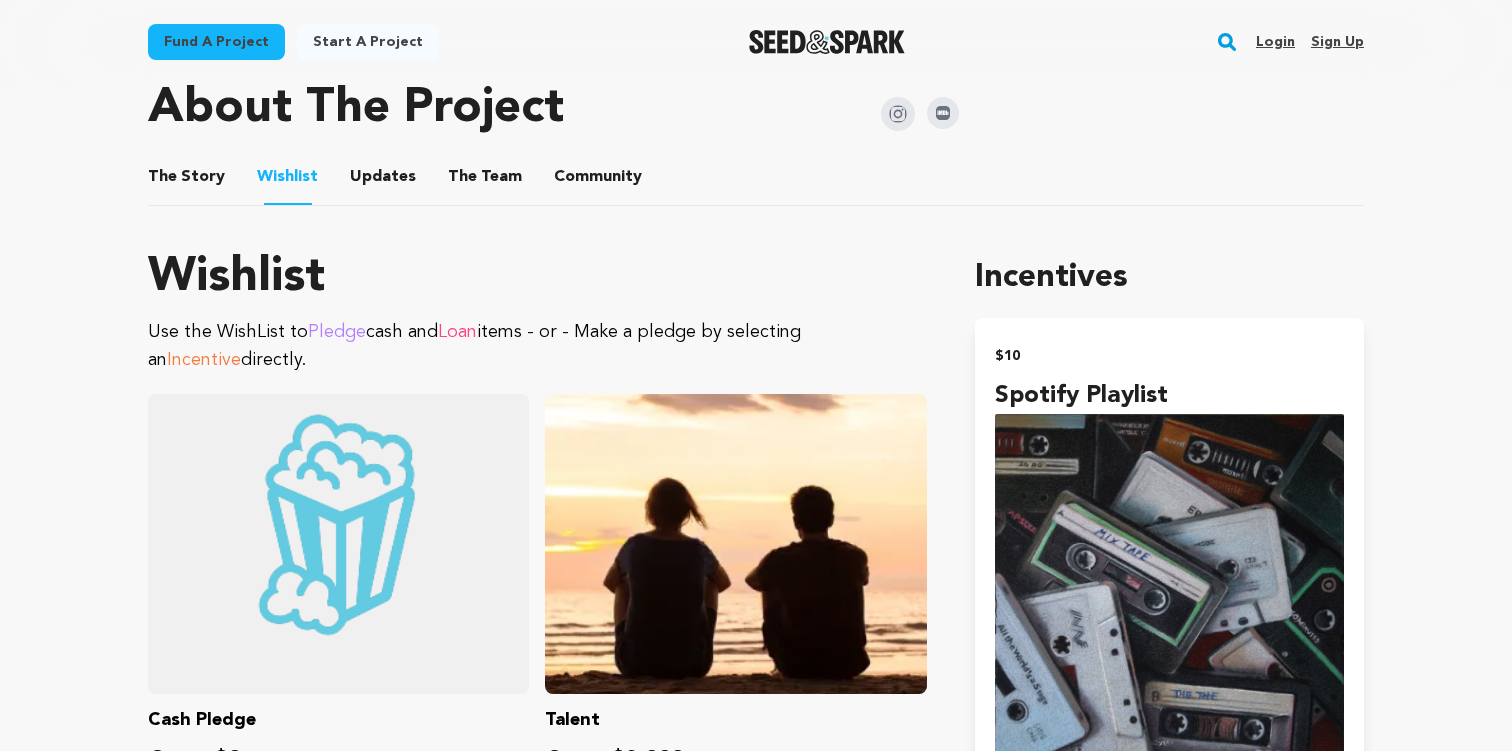 click on "Updates" at bounding box center [383, 181] 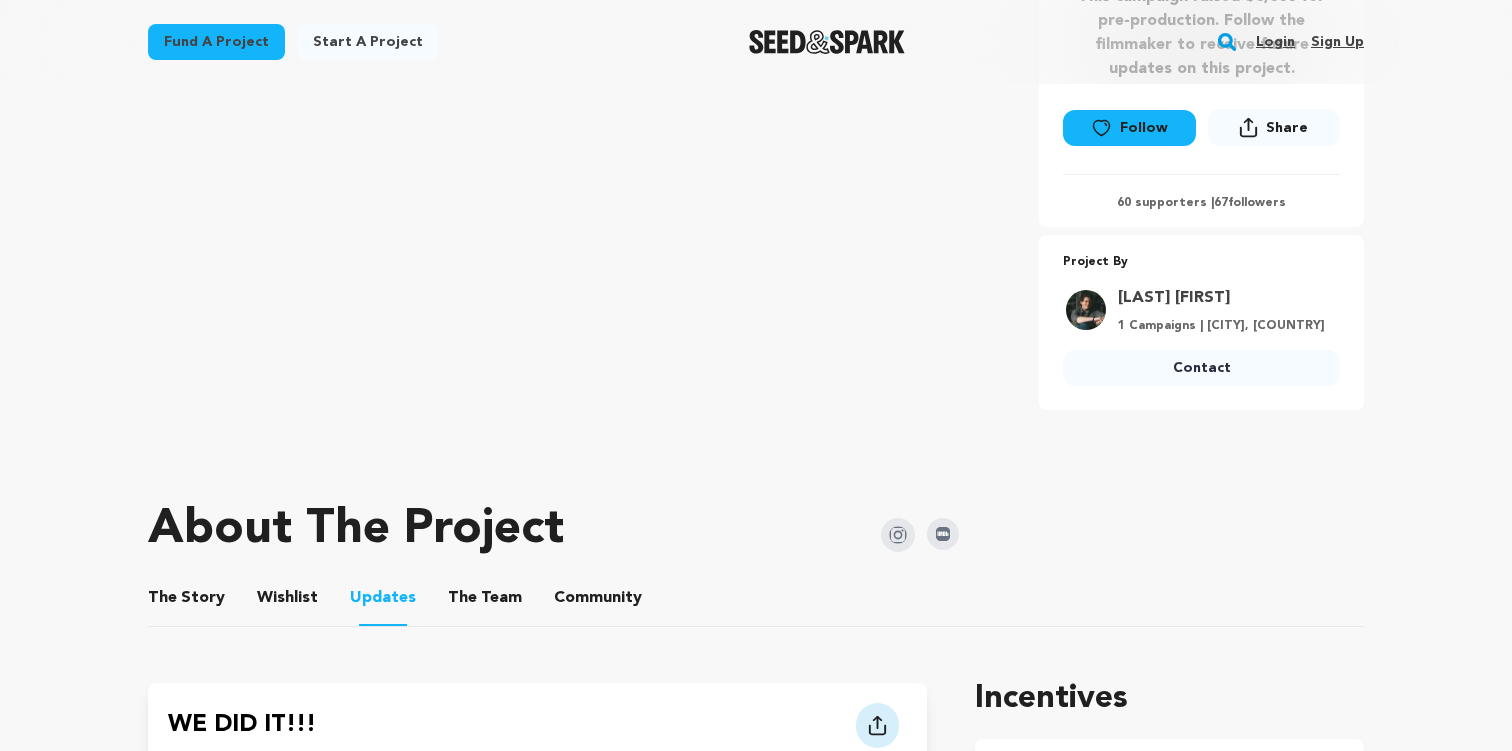 scroll, scrollTop: 565, scrollLeft: 0, axis: vertical 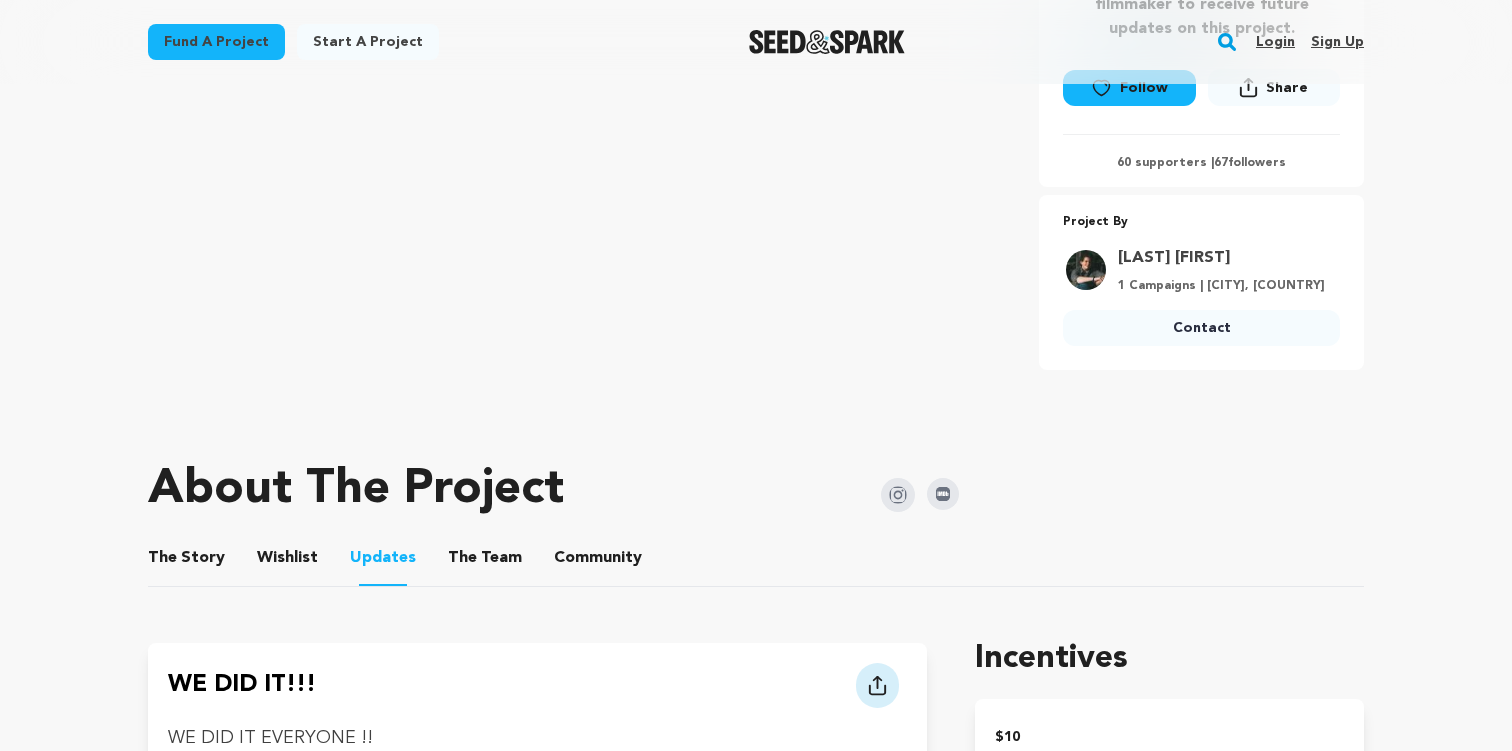 click on "The Story" at bounding box center (187, 562) 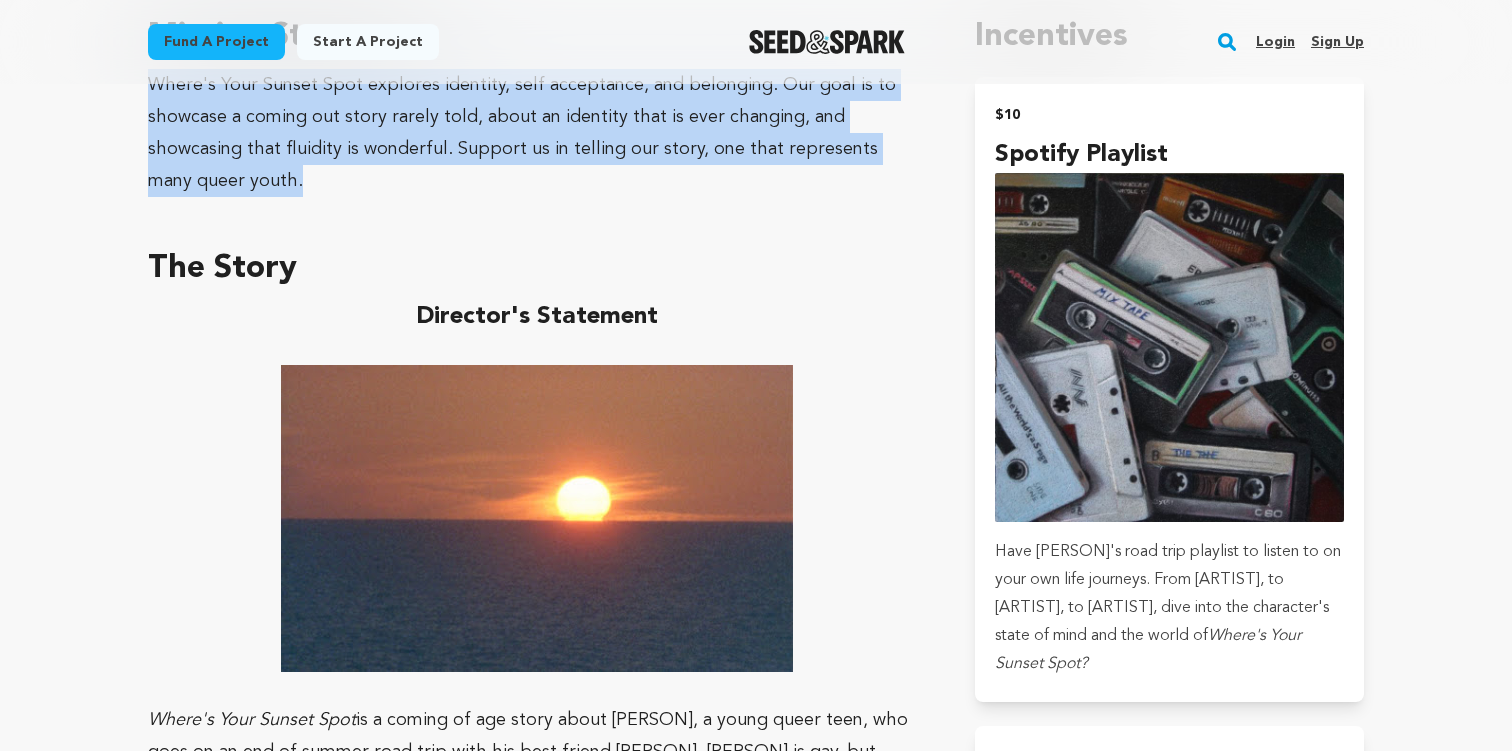 scroll, scrollTop: 1351, scrollLeft: 0, axis: vertical 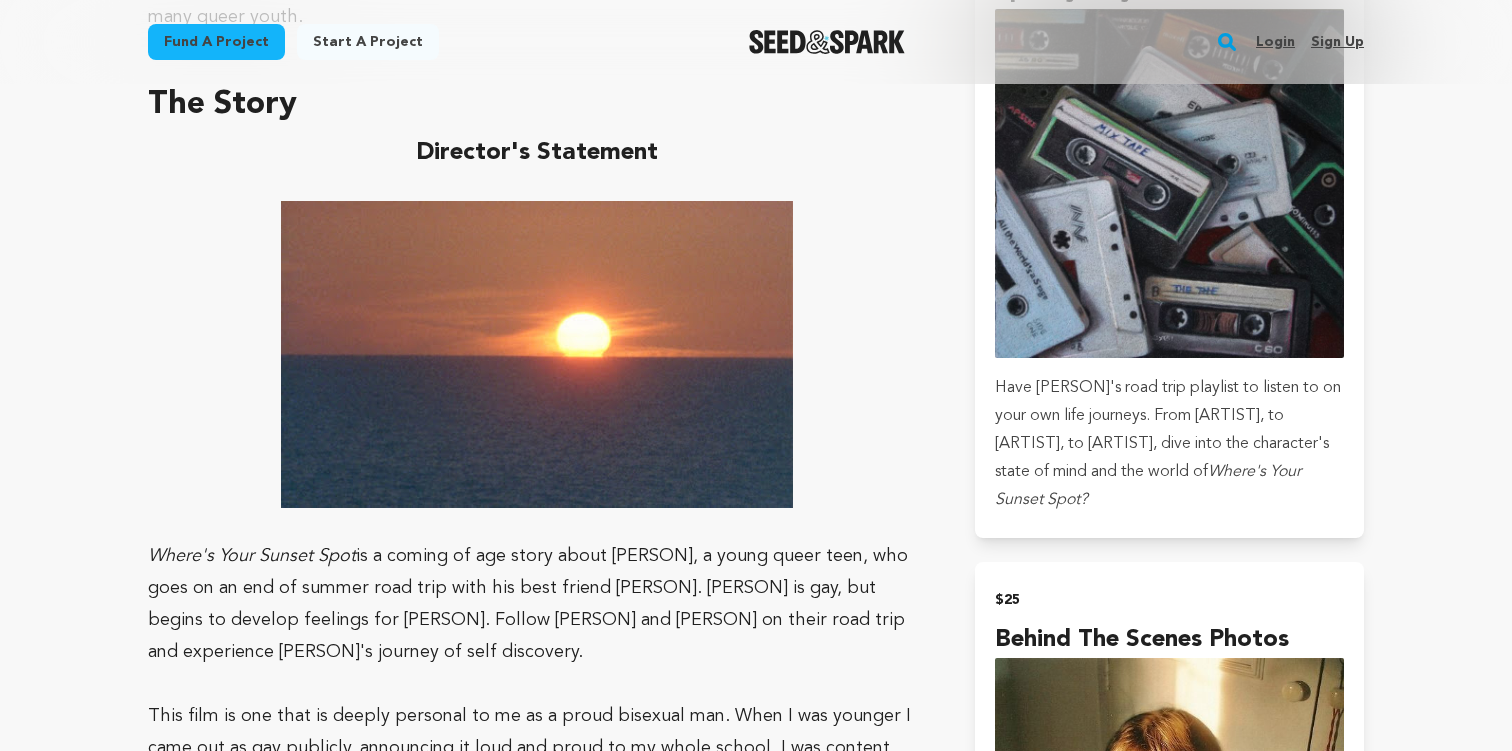 click at bounding box center (537, 354) 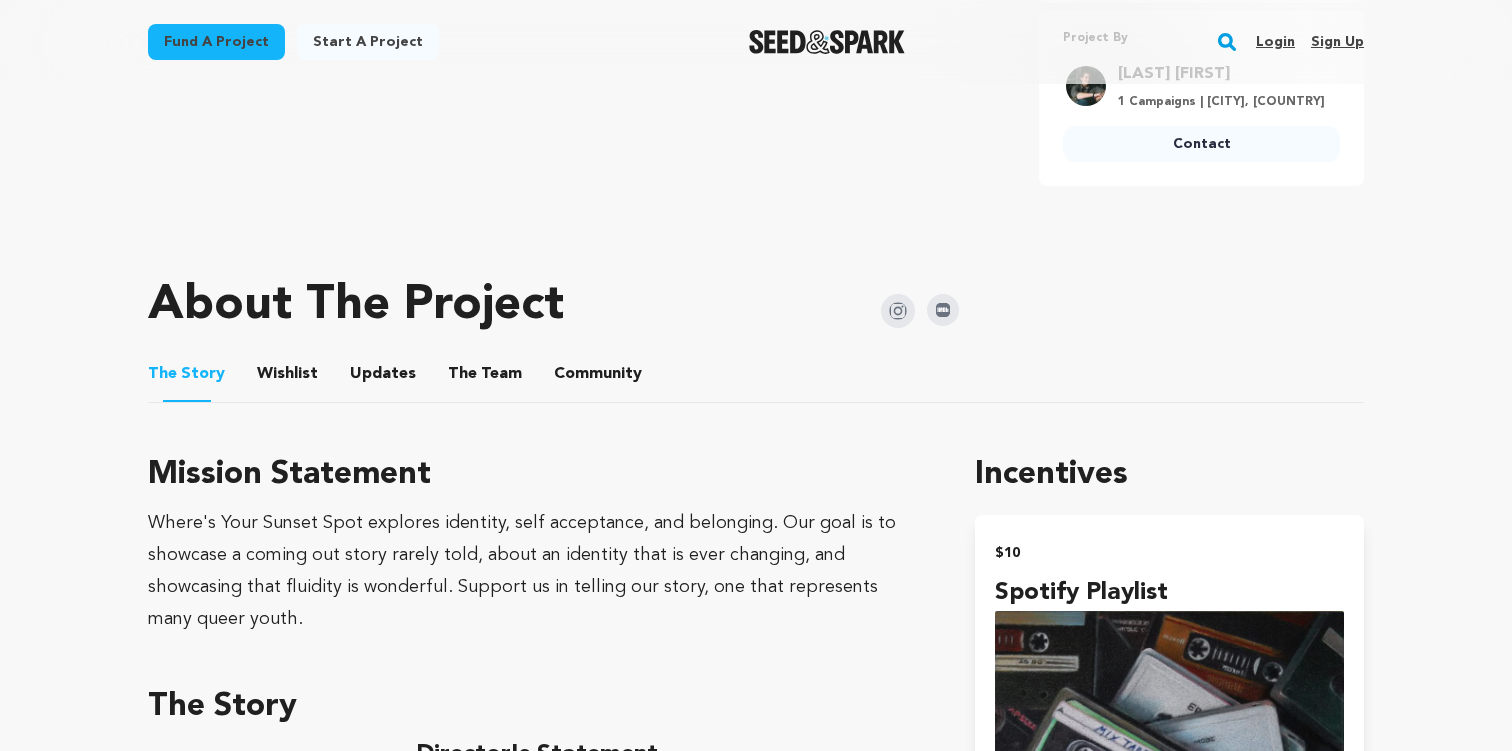 scroll, scrollTop: 752, scrollLeft: 0, axis: vertical 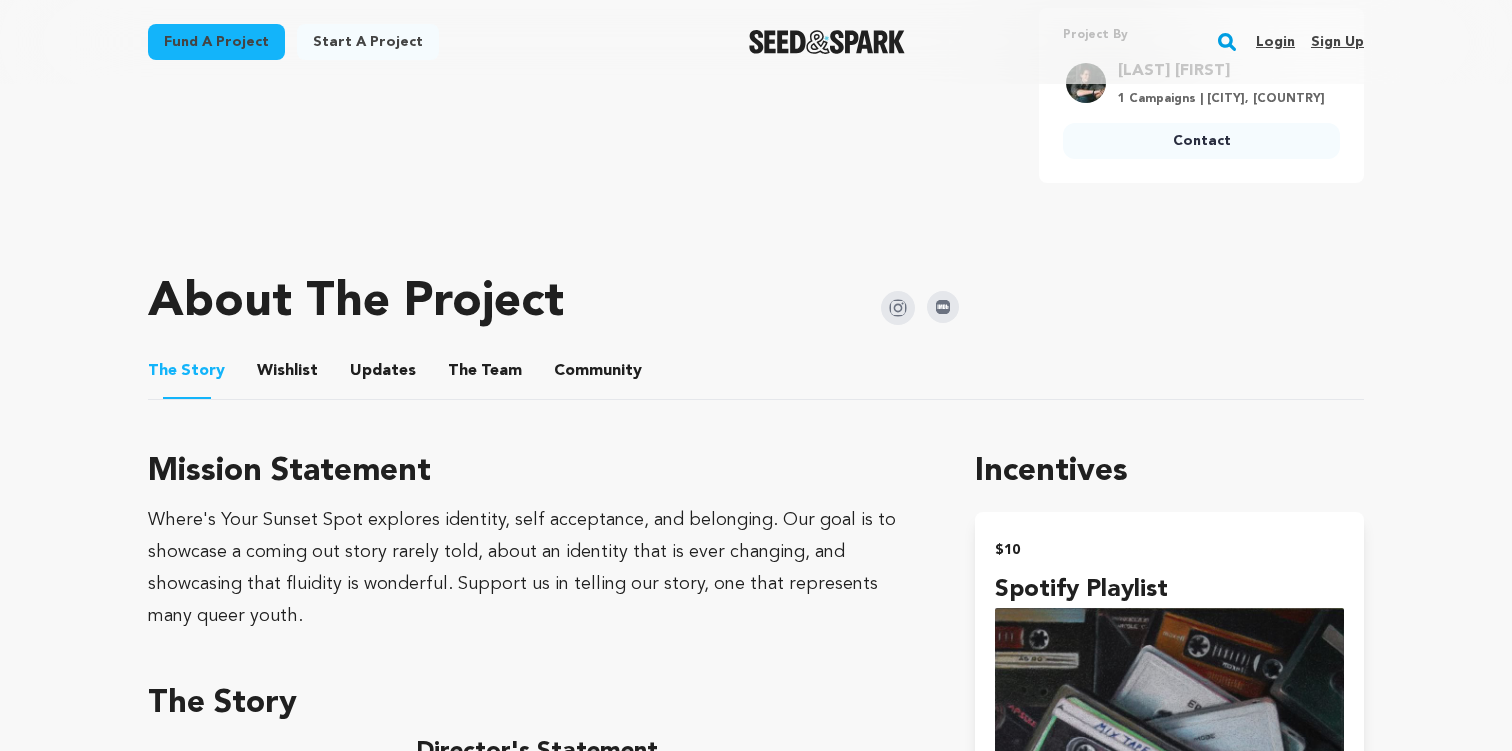 click on "About The Project" at bounding box center (553, 303) 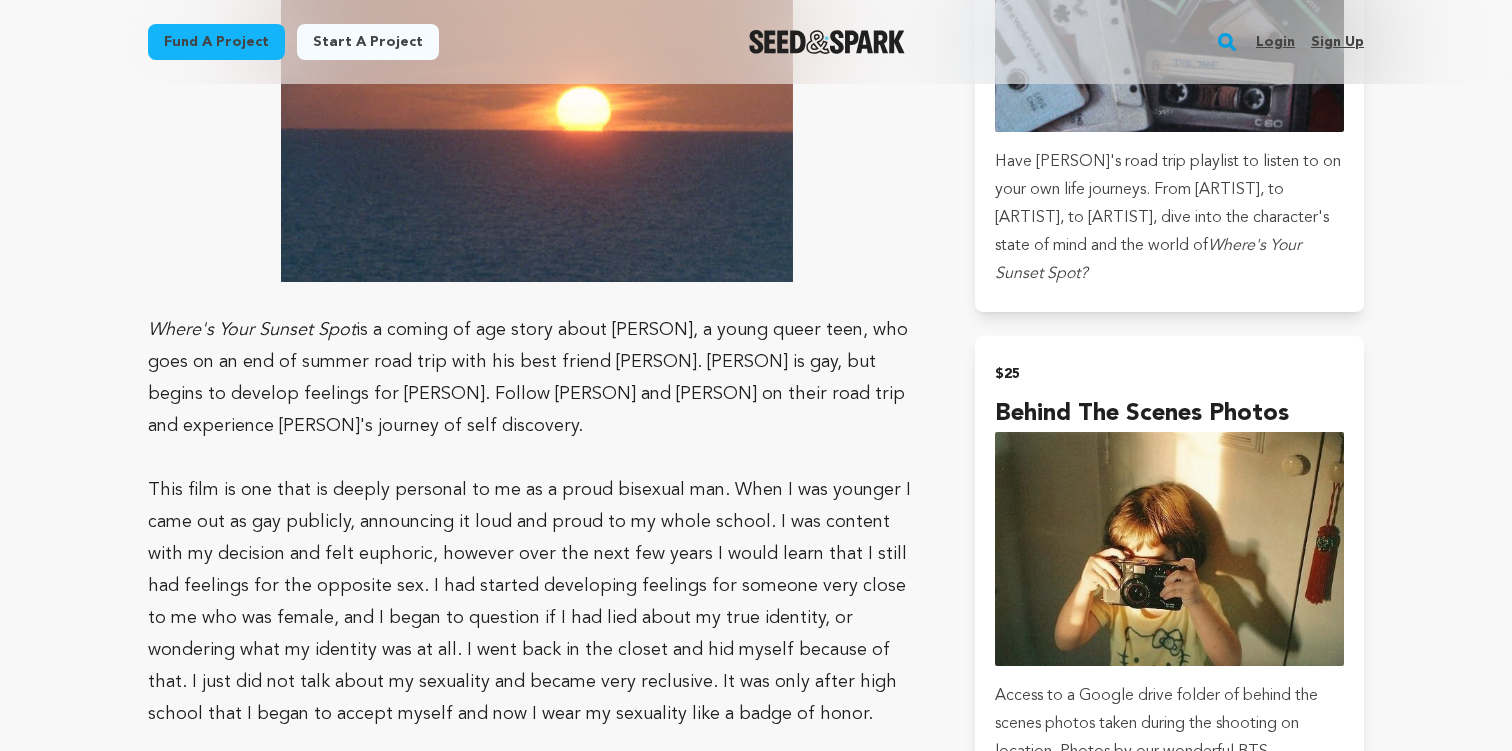 scroll, scrollTop: 1430, scrollLeft: 0, axis: vertical 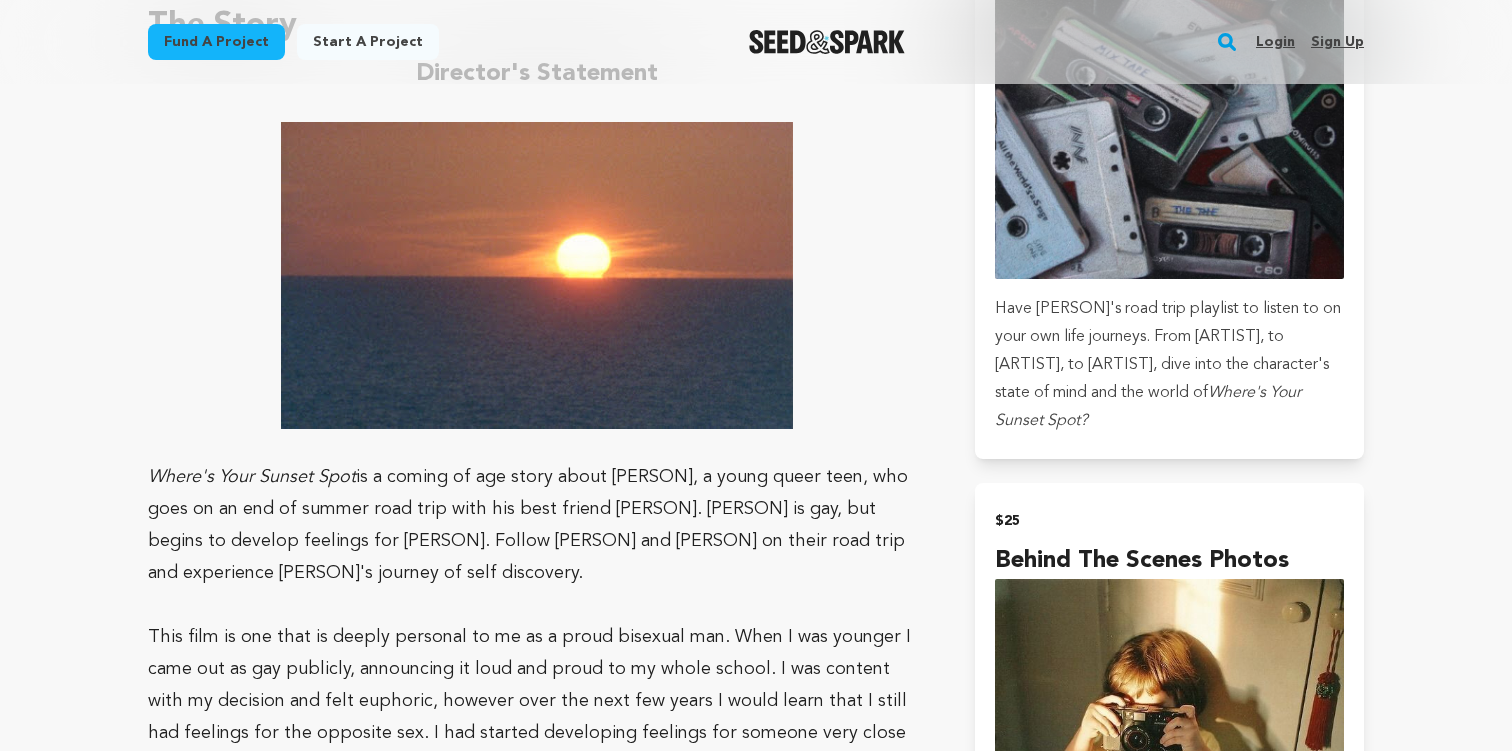 click at bounding box center (537, 275) 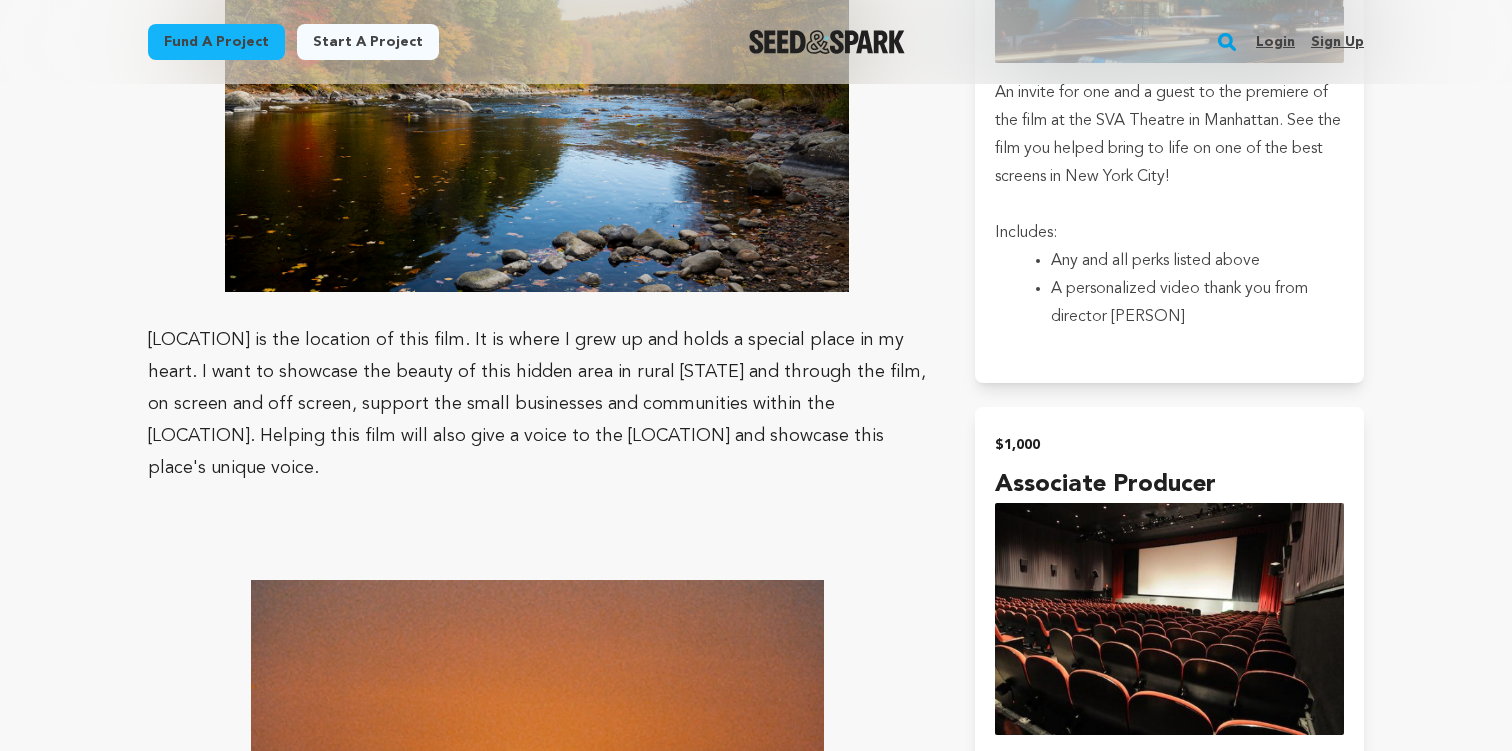 scroll, scrollTop: 5778, scrollLeft: 0, axis: vertical 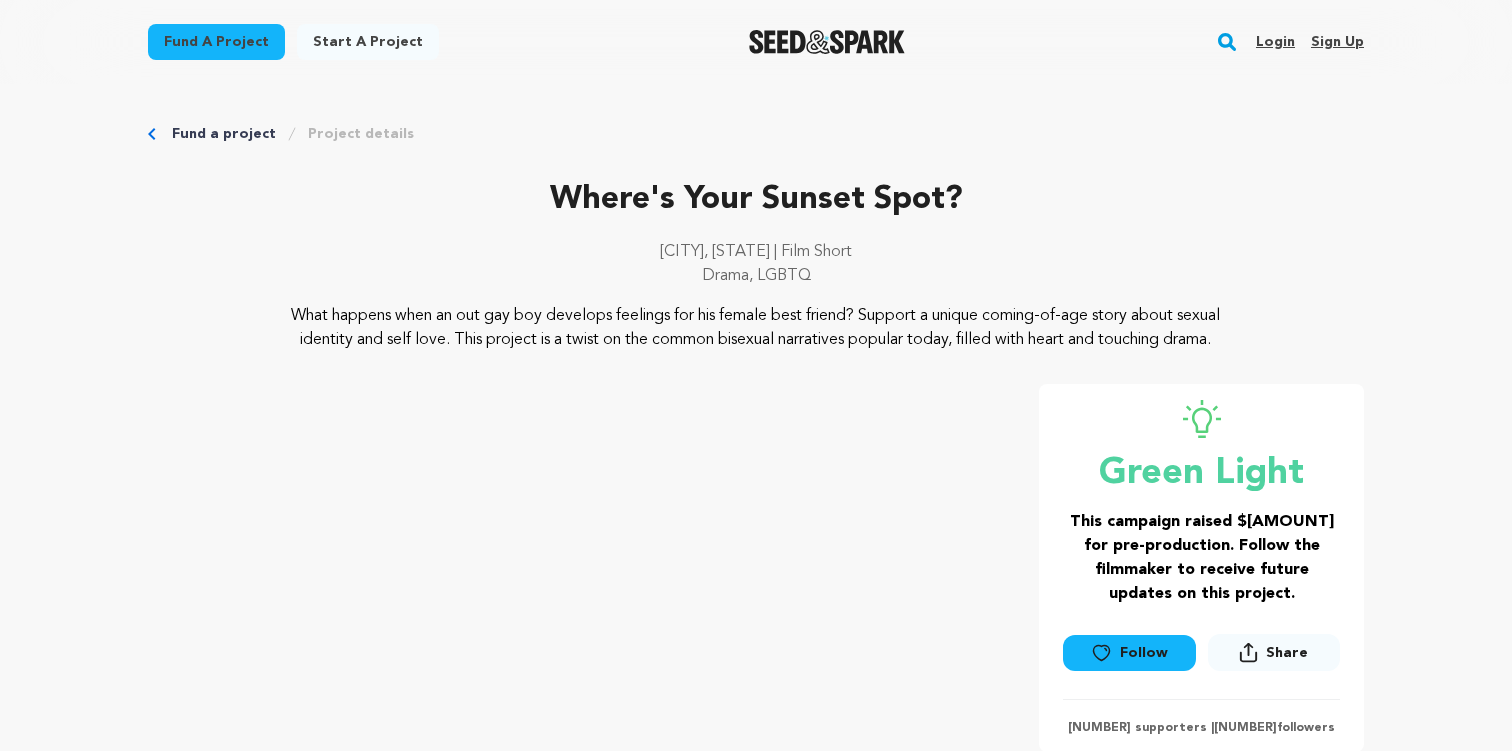 click on "Login" at bounding box center [1275, 42] 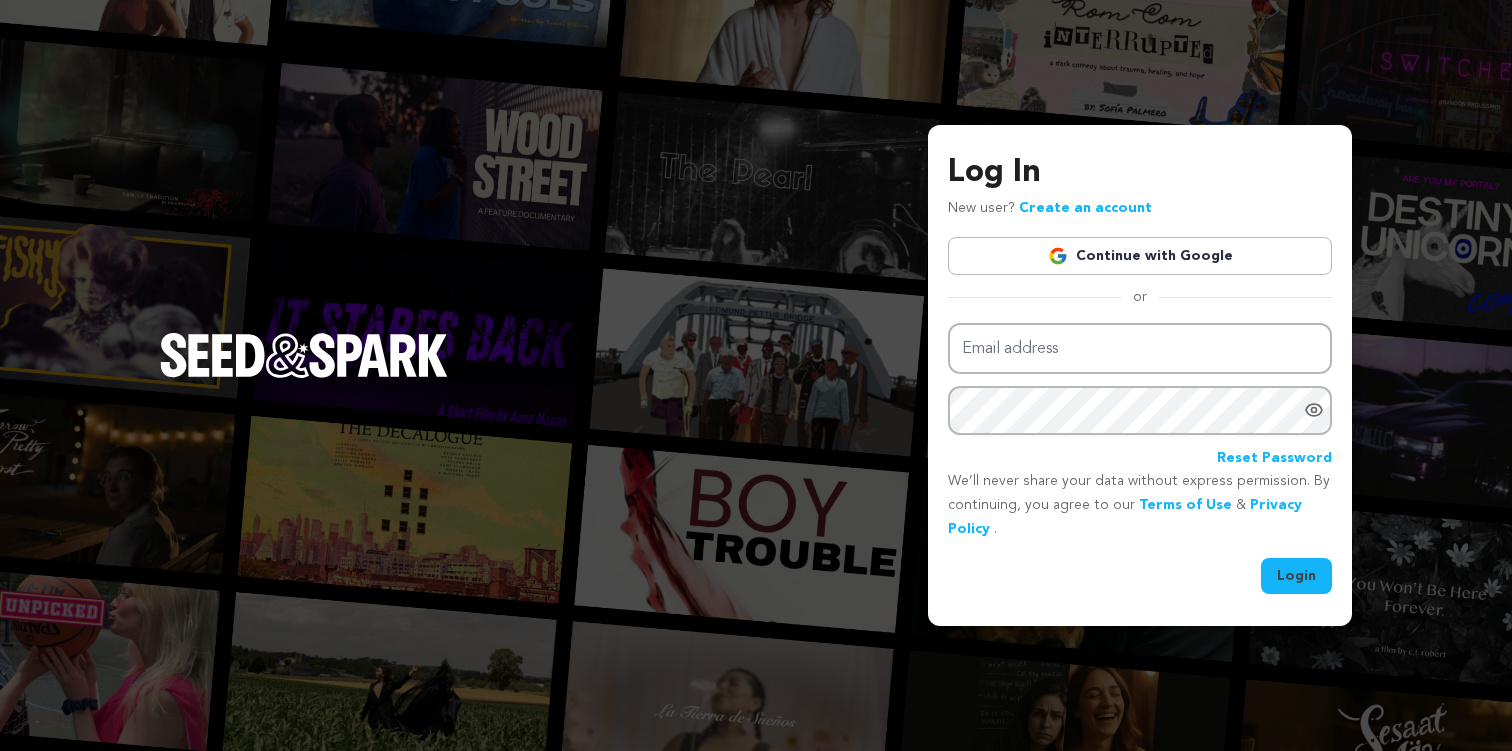 scroll, scrollTop: 0, scrollLeft: 0, axis: both 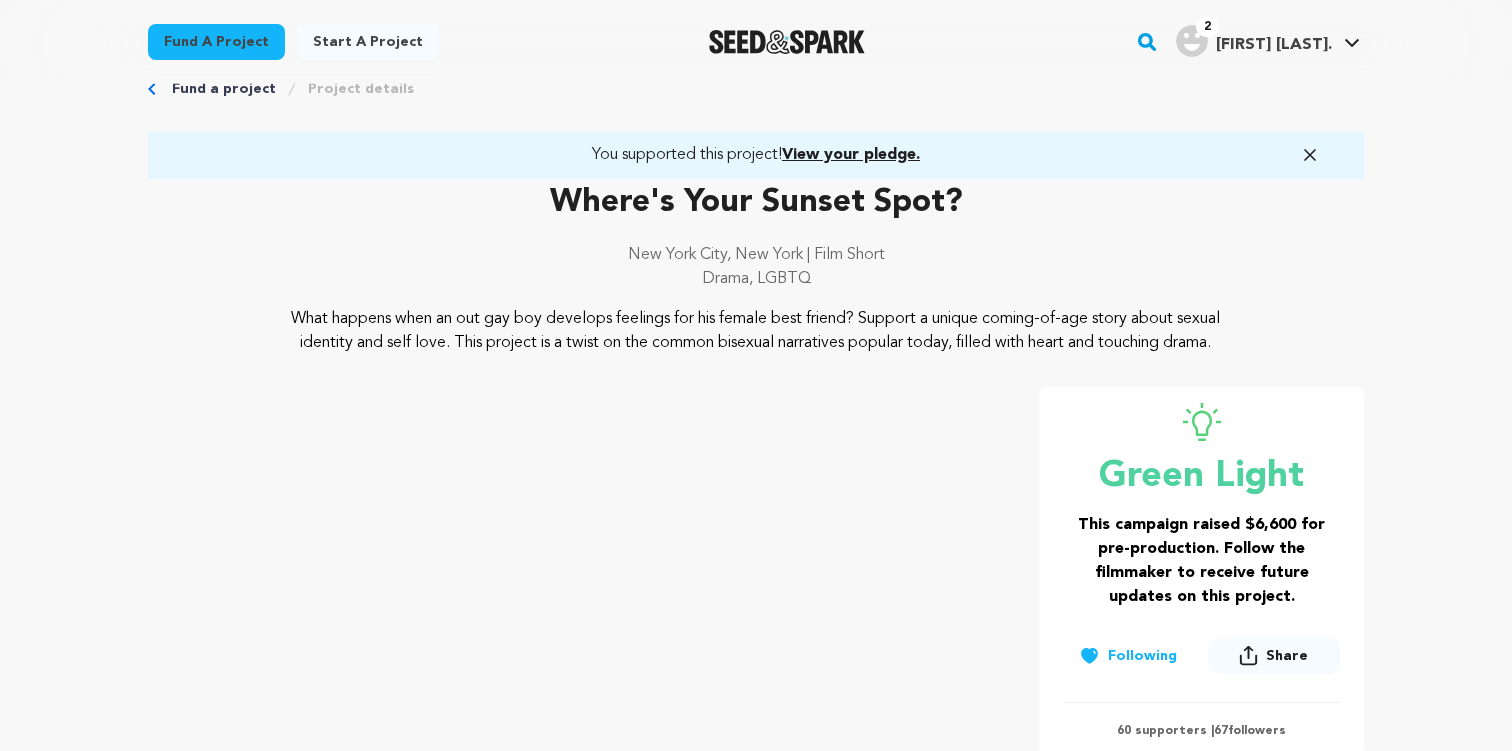 click on "View  your pledge." at bounding box center [851, 155] 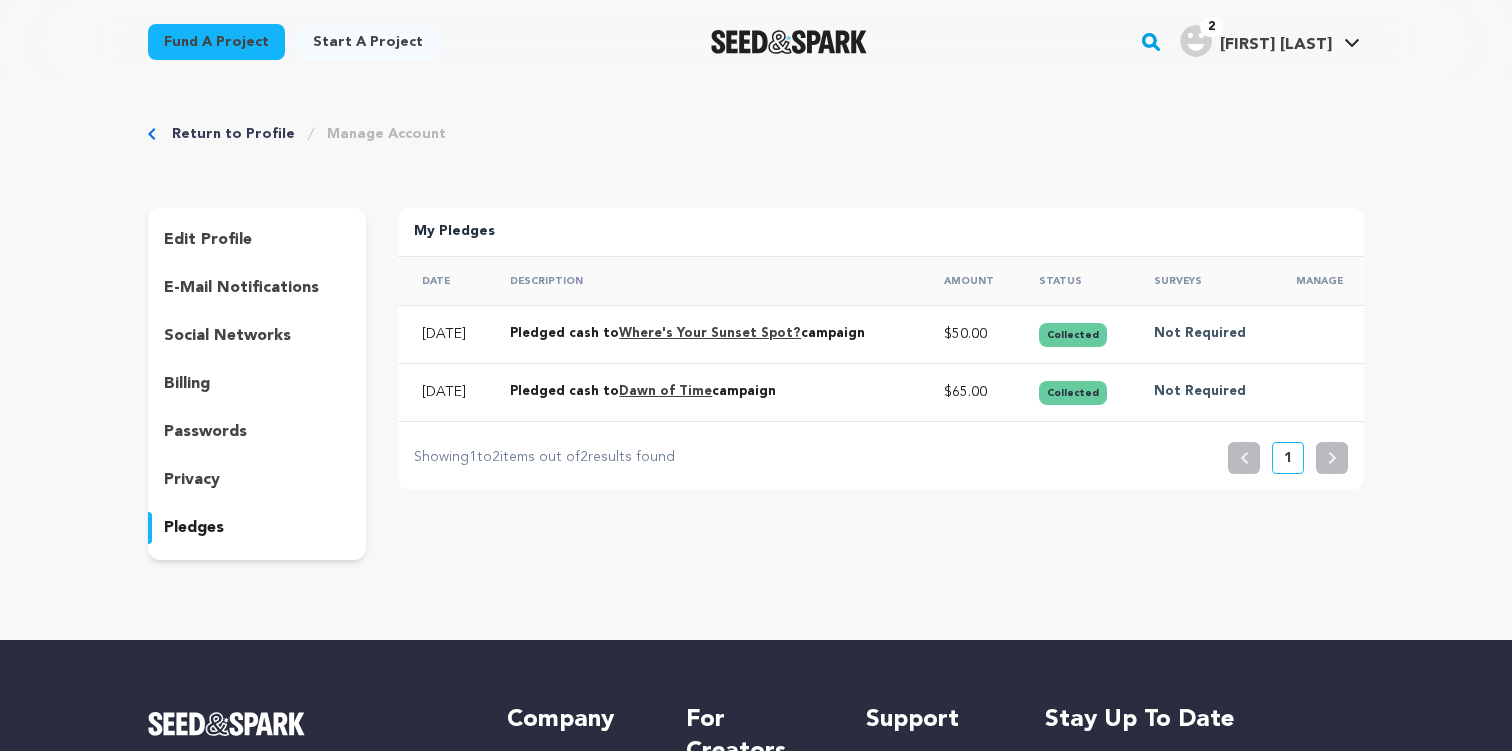 scroll, scrollTop: 0, scrollLeft: 0, axis: both 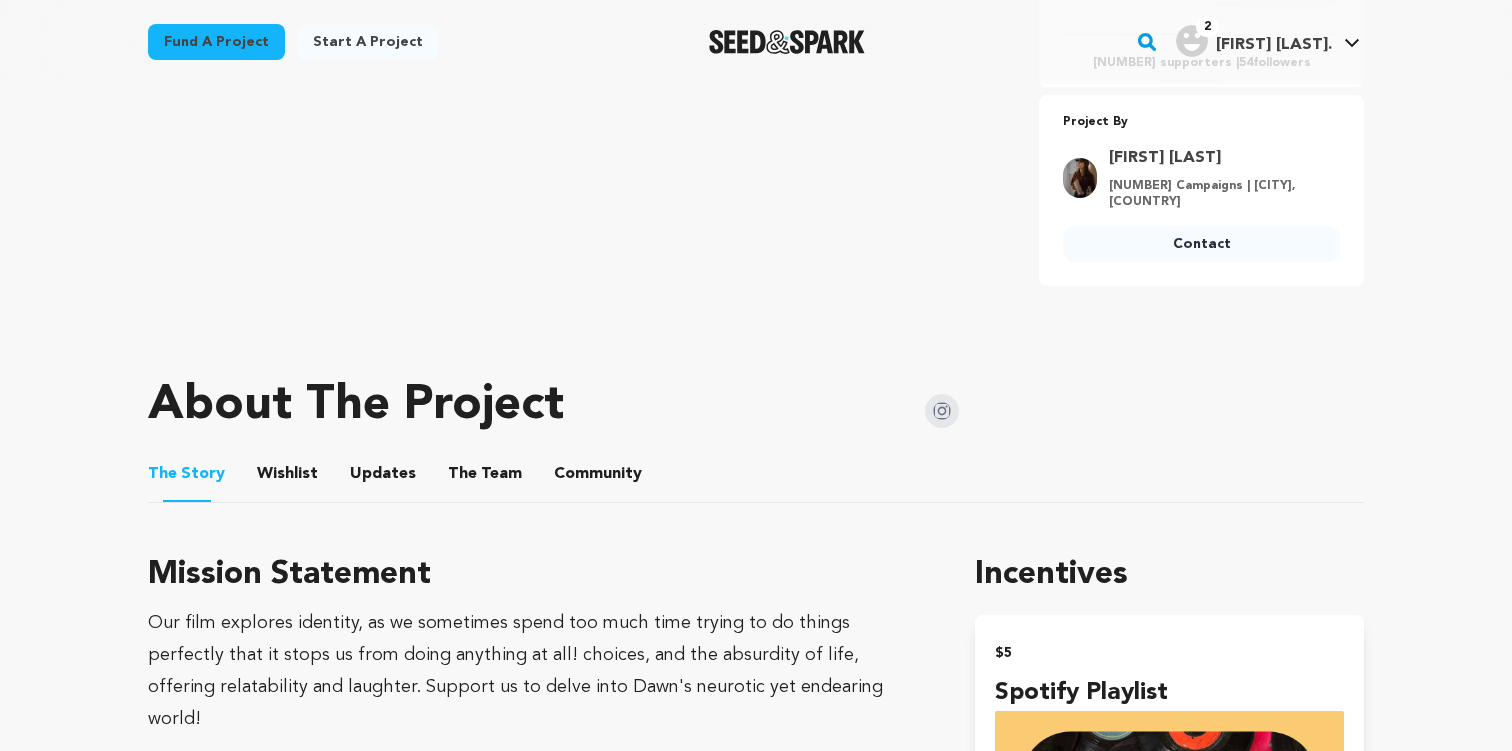 click on "The Team" at bounding box center (485, 478) 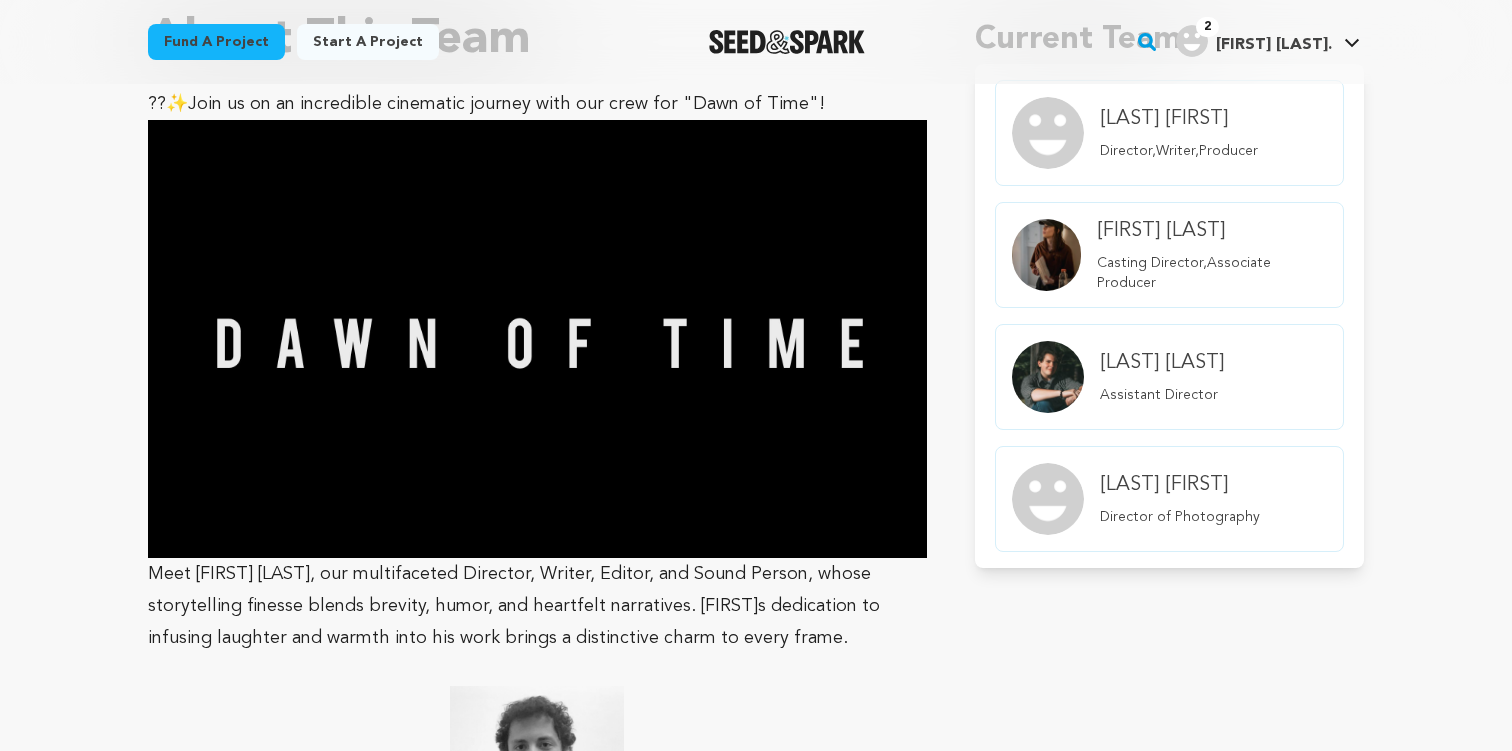 scroll, scrollTop: 1152, scrollLeft: 0, axis: vertical 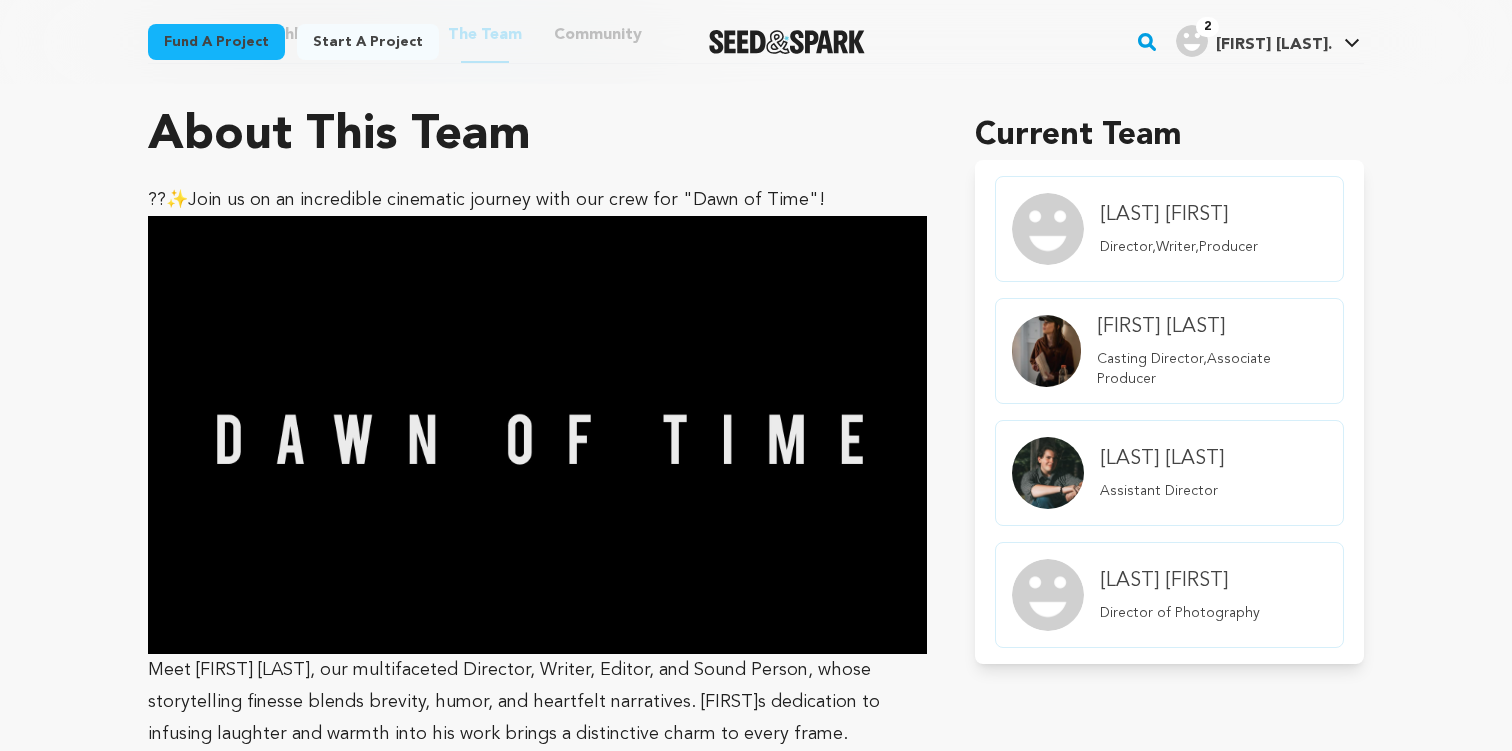 click on "Santo Nadia
Director of Photography" at bounding box center [1180, 595] 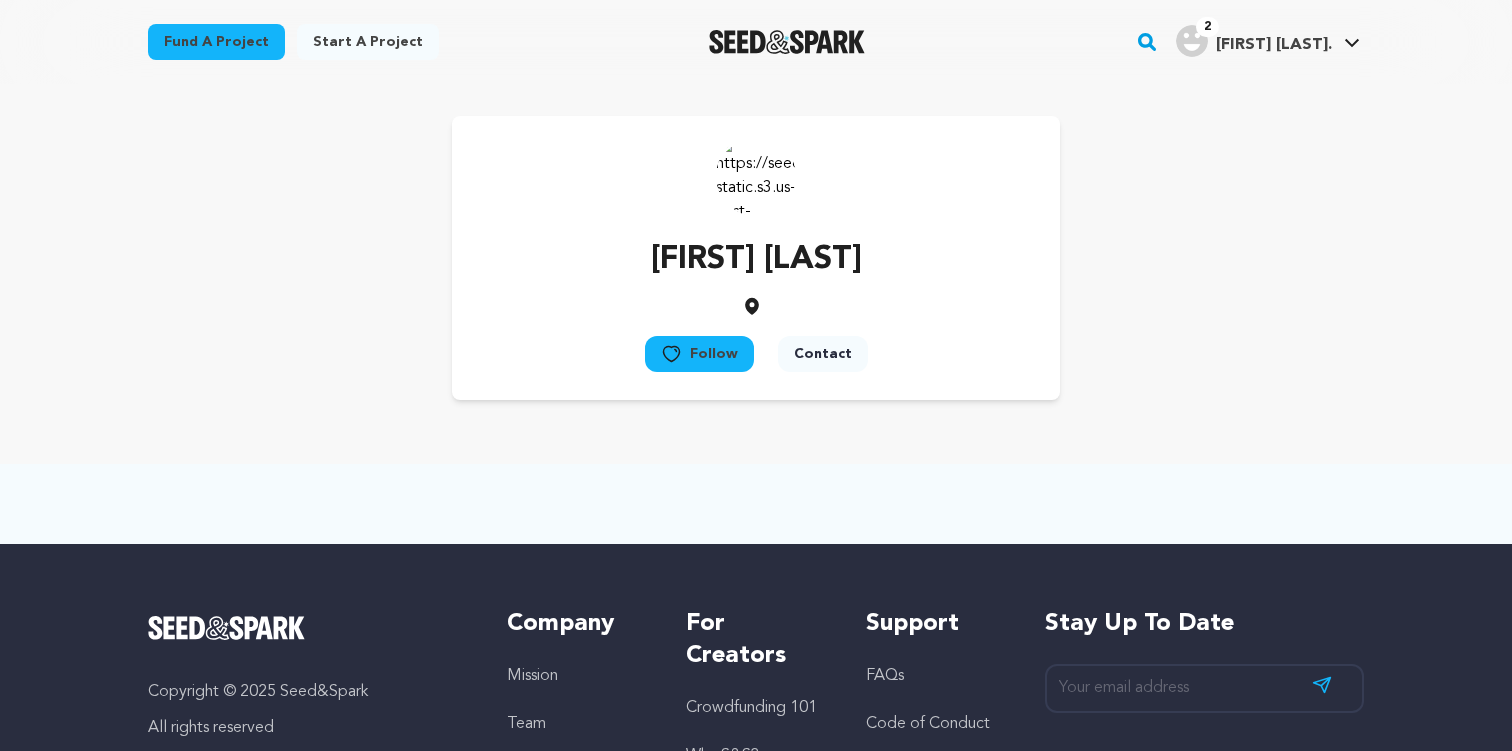 scroll, scrollTop: 0, scrollLeft: 0, axis: both 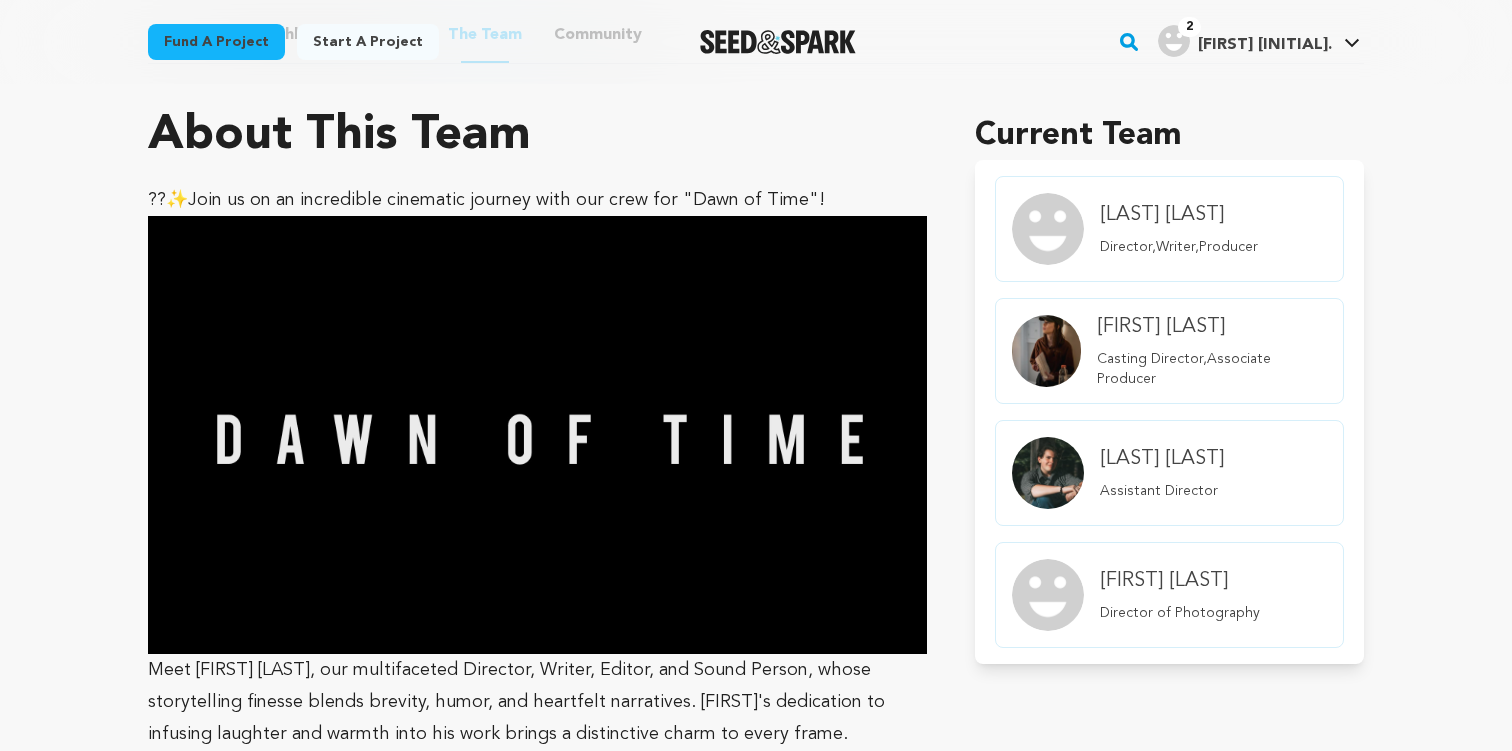 click on "[LAST] [FIRST]" at bounding box center (1179, 215) 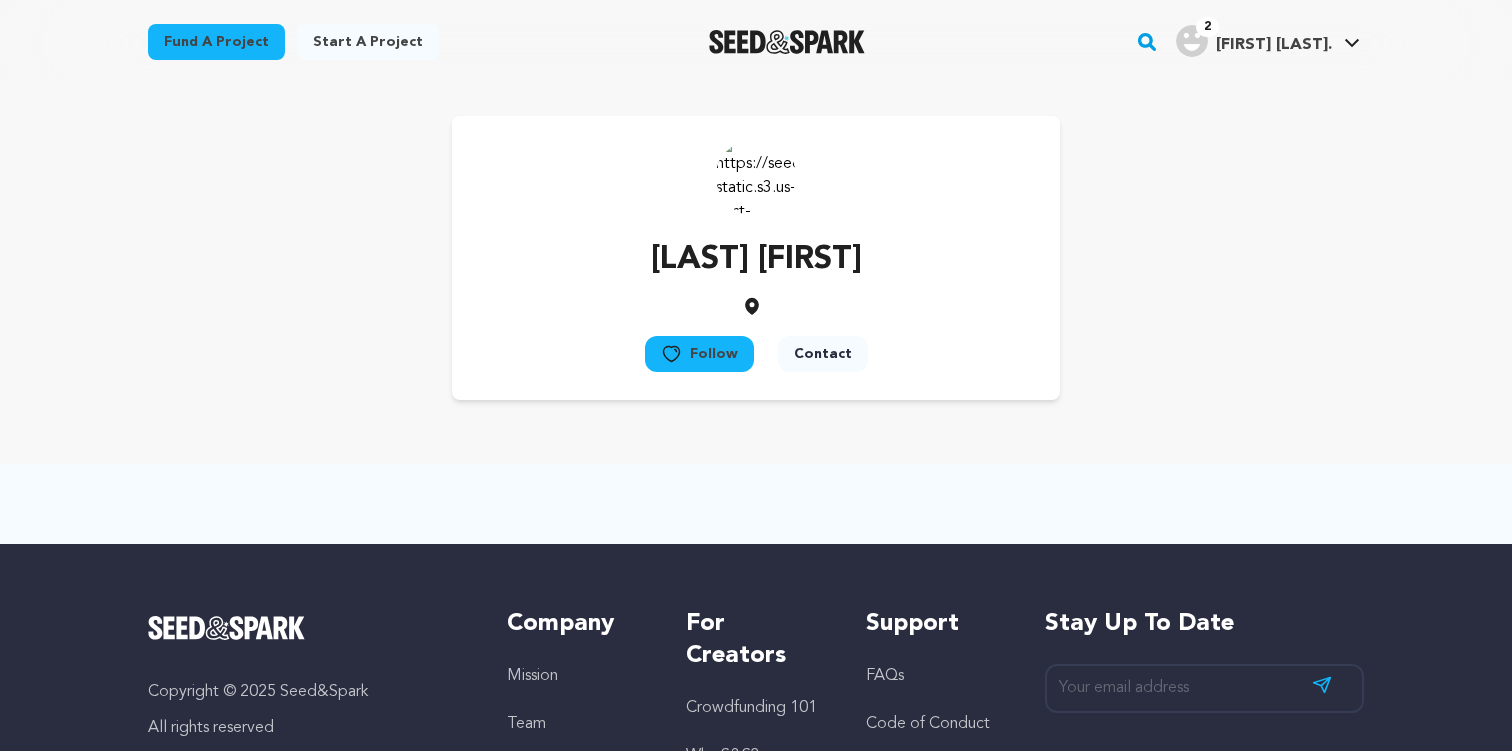 scroll, scrollTop: 0, scrollLeft: 0, axis: both 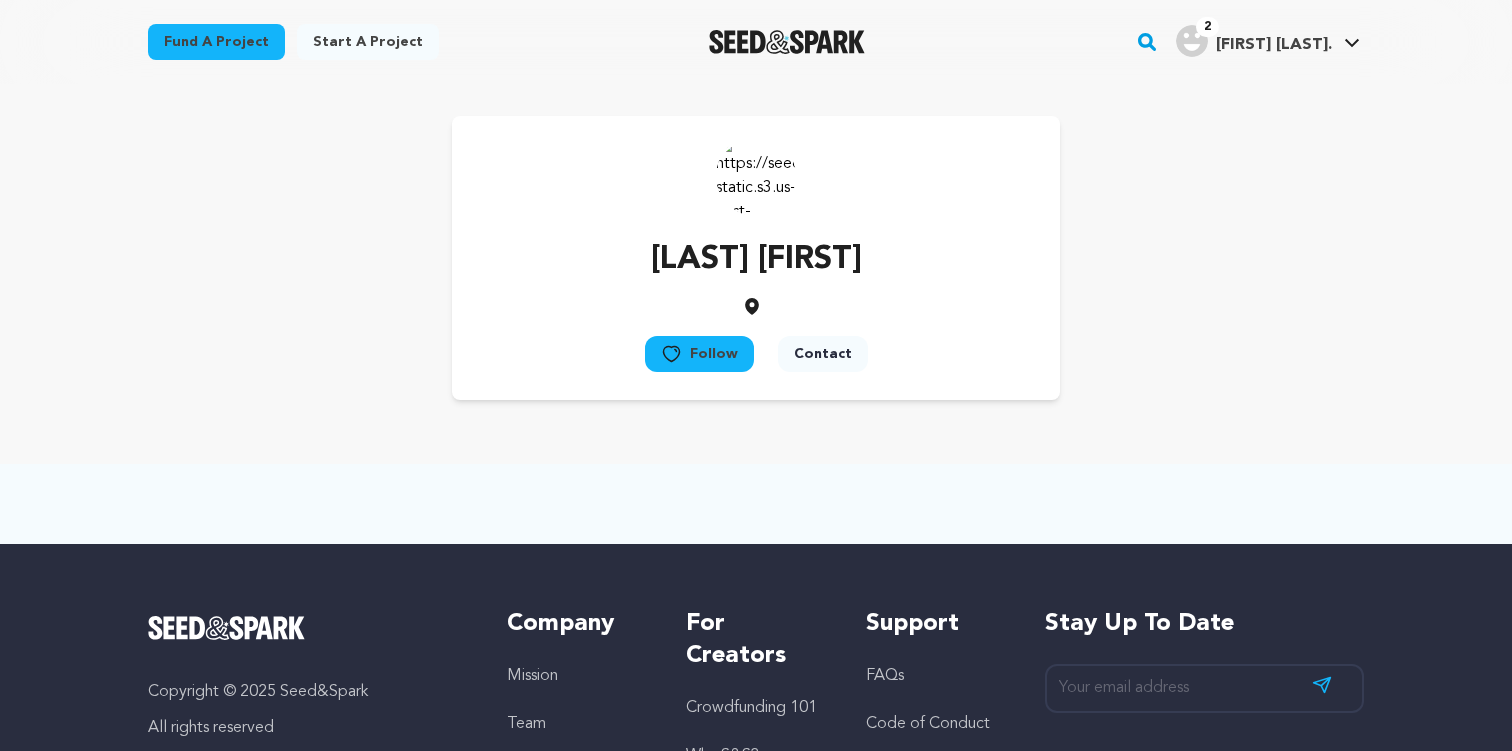 click on "[LAST] [FIRST]" at bounding box center (756, 260) 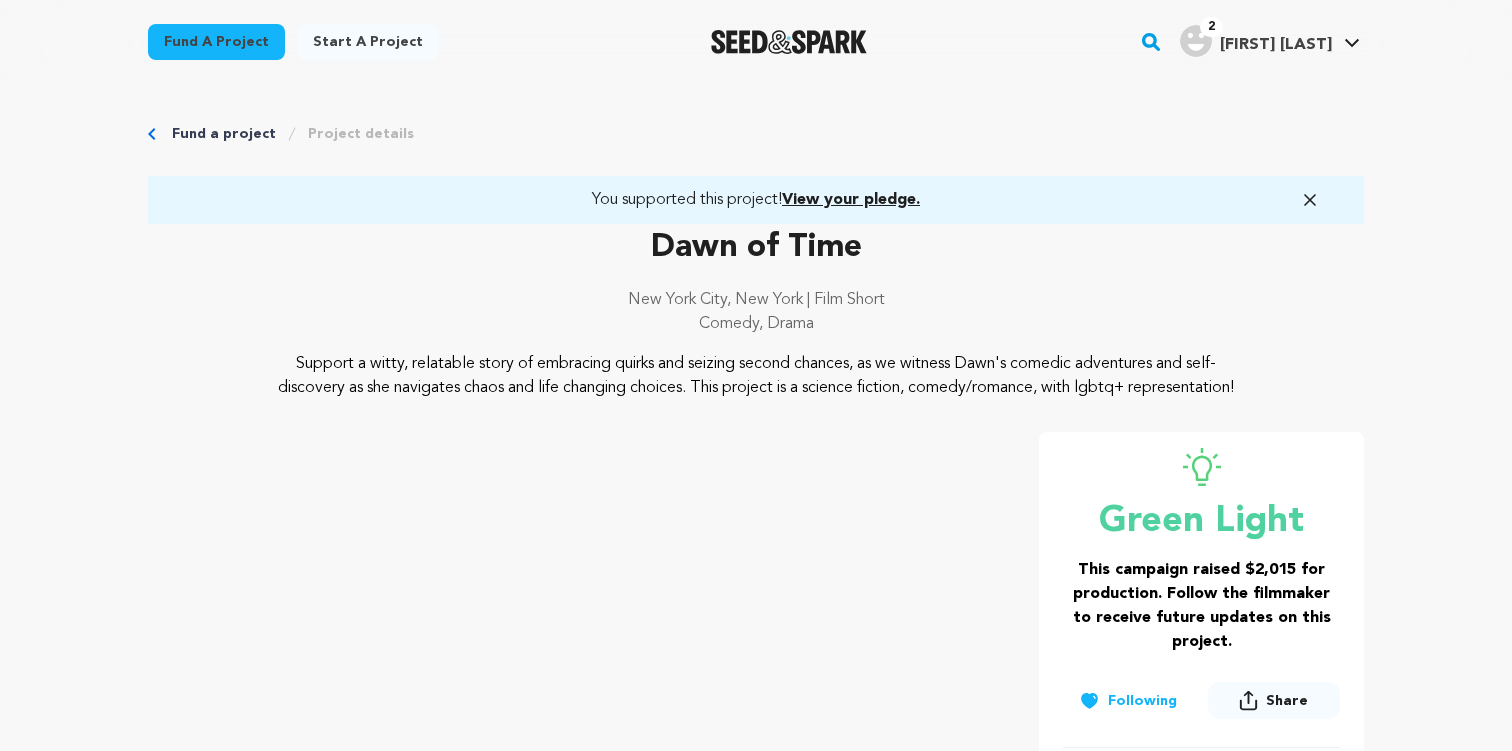 scroll, scrollTop: 1152, scrollLeft: 0, axis: vertical 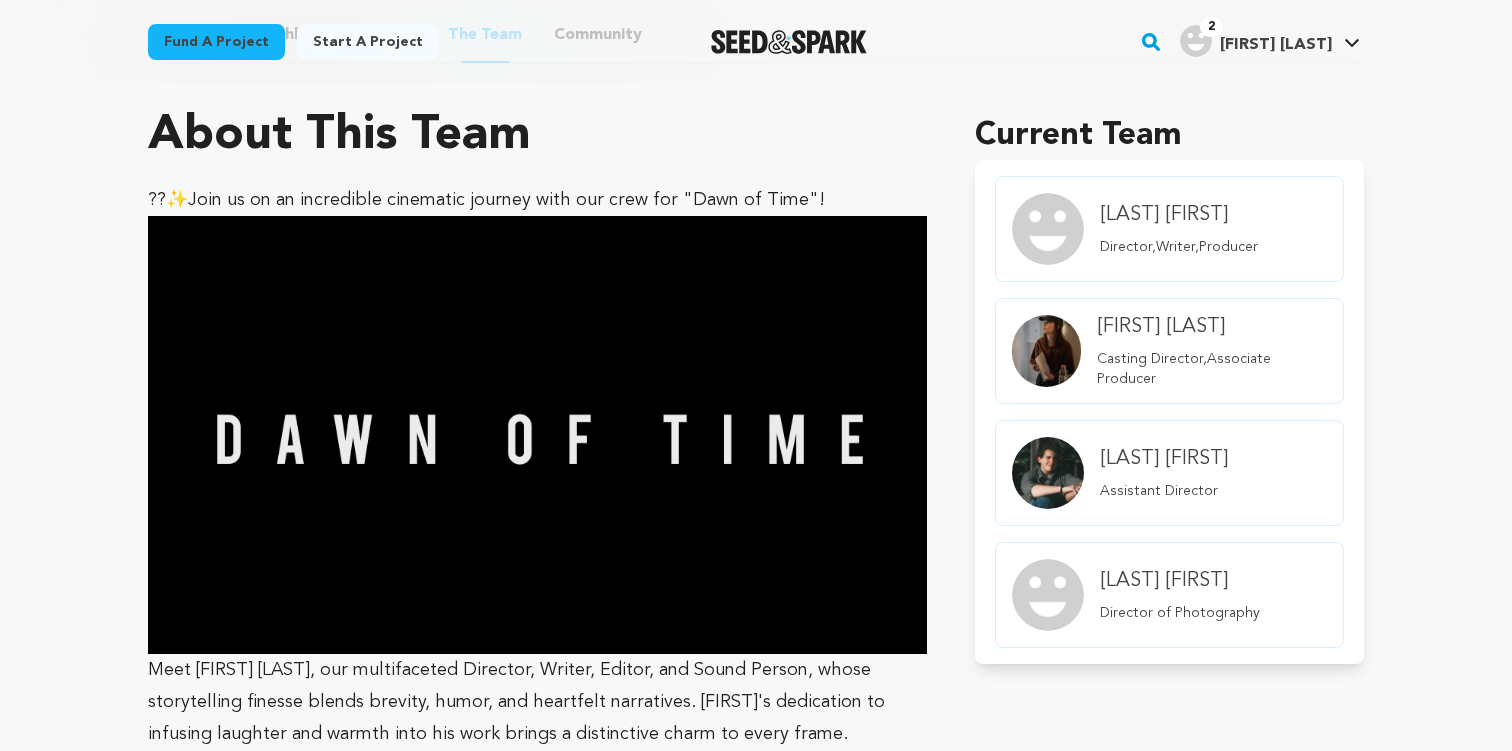 click on "[FIRST] [LAST]" at bounding box center [1276, 45] 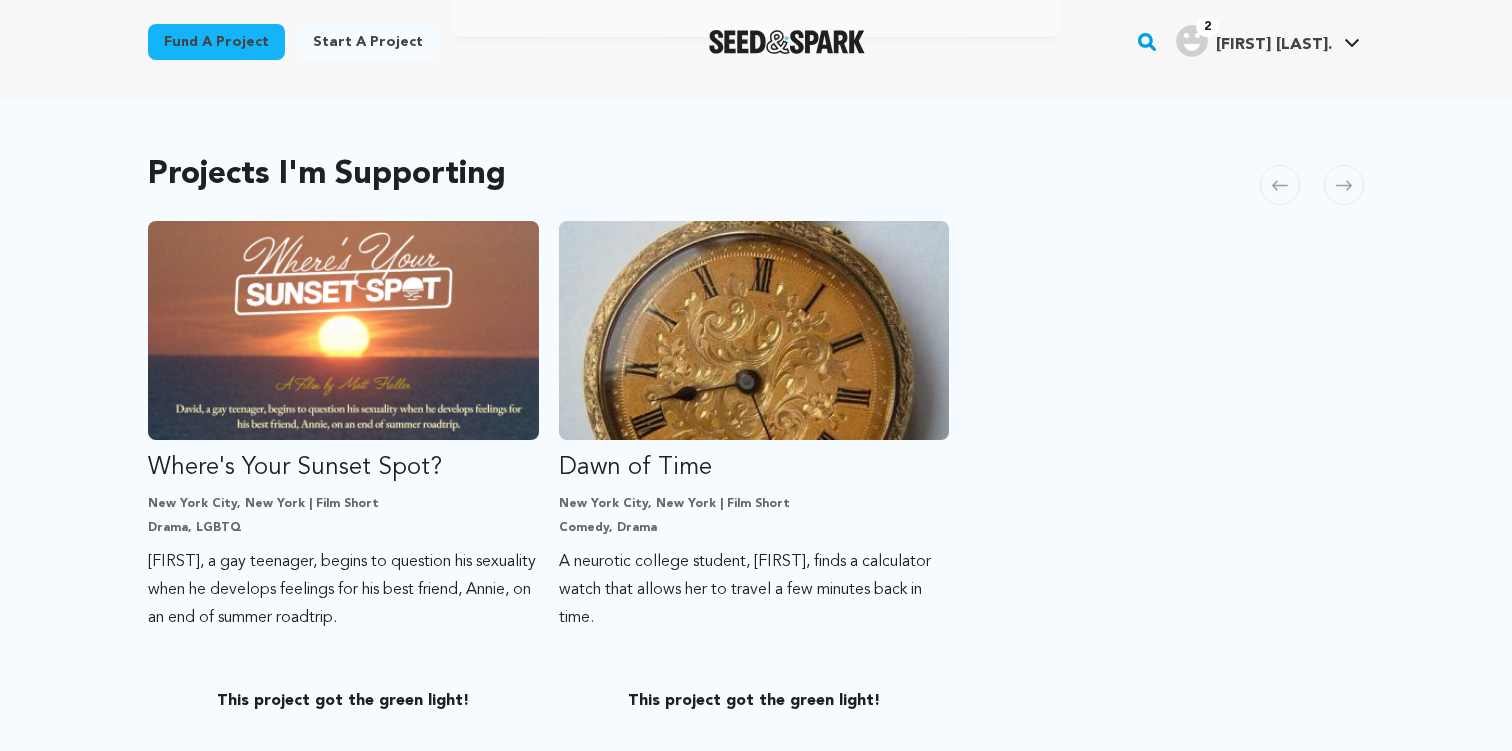 scroll, scrollTop: 0, scrollLeft: 0, axis: both 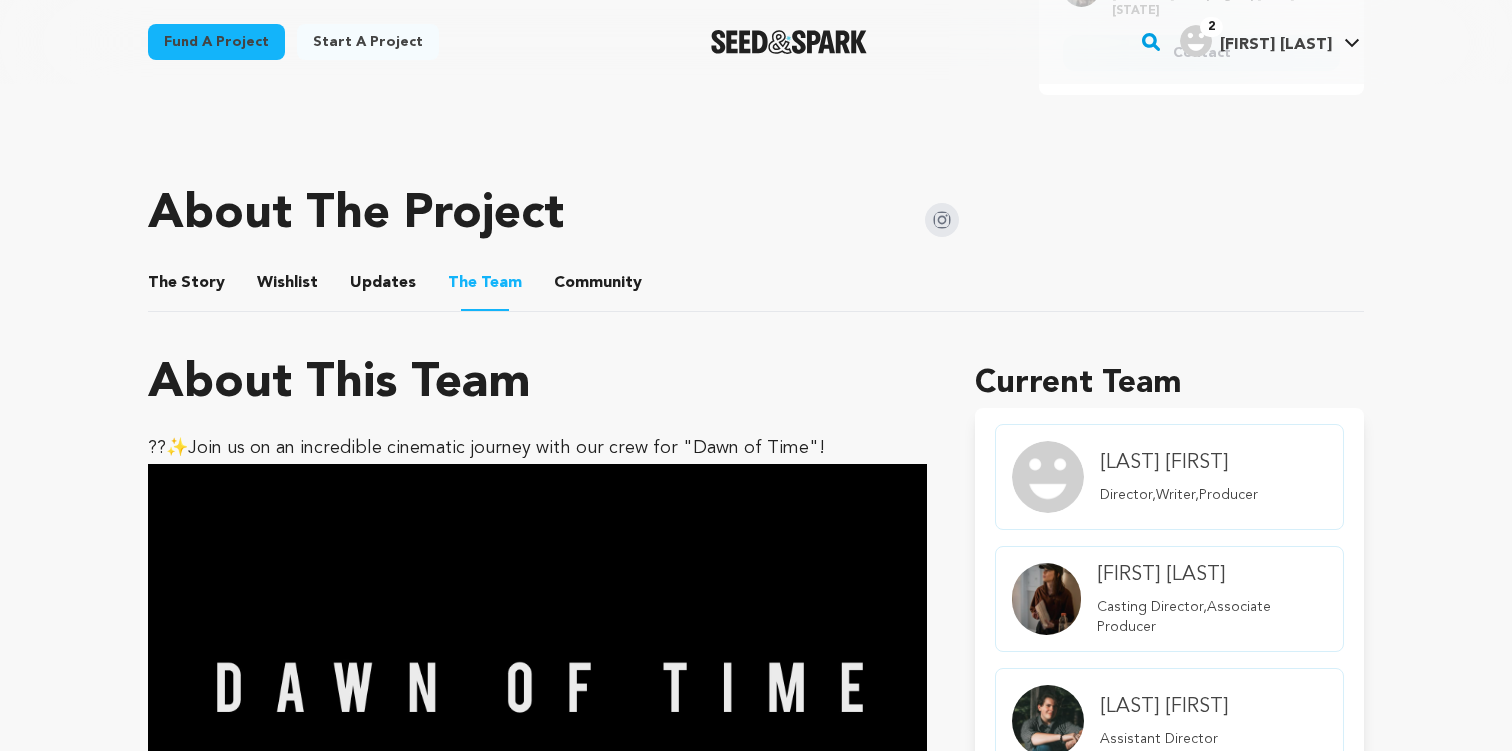 click on "The Story" at bounding box center [187, 287] 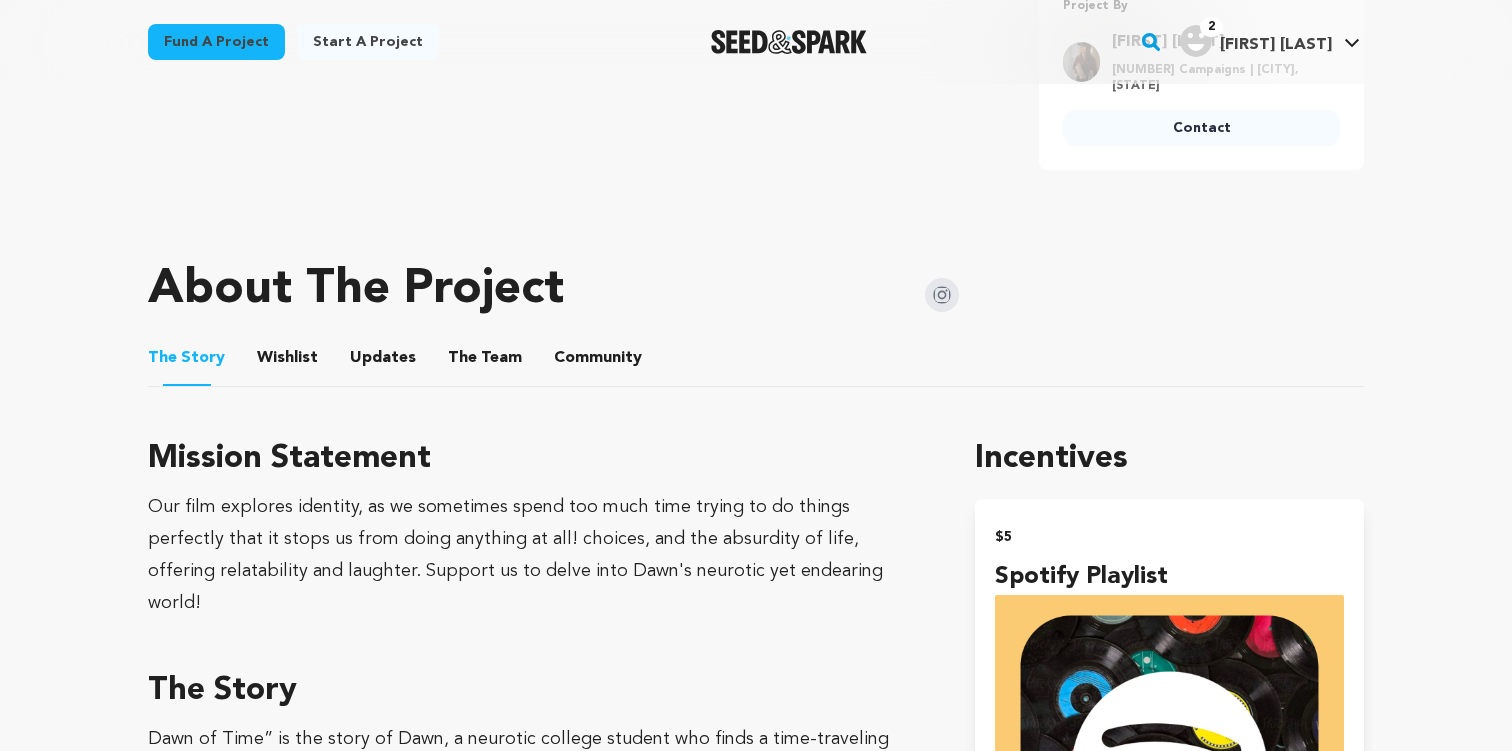 scroll, scrollTop: 0, scrollLeft: 0, axis: both 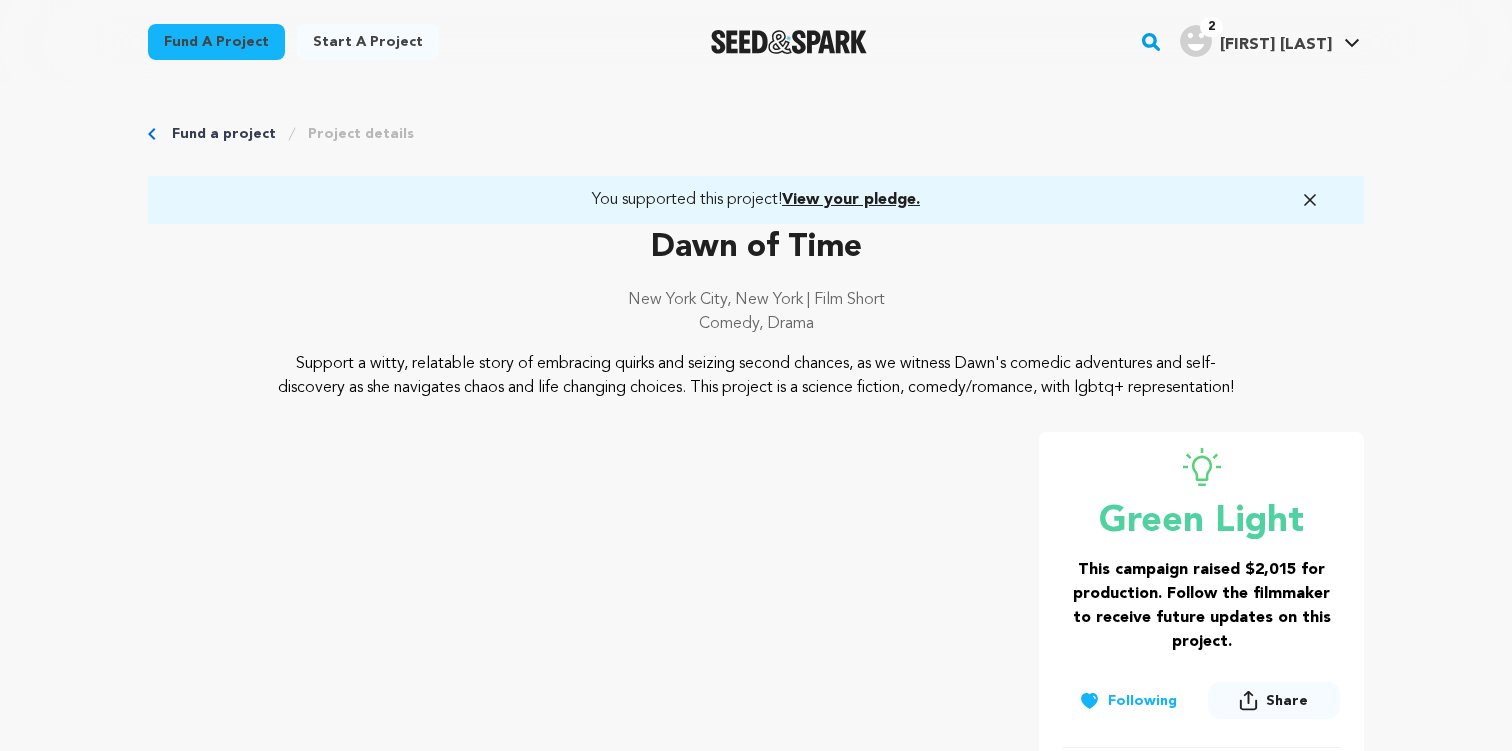 drag, startPoint x: 268, startPoint y: 359, endPoint x: 862, endPoint y: 413, distance: 596.4495 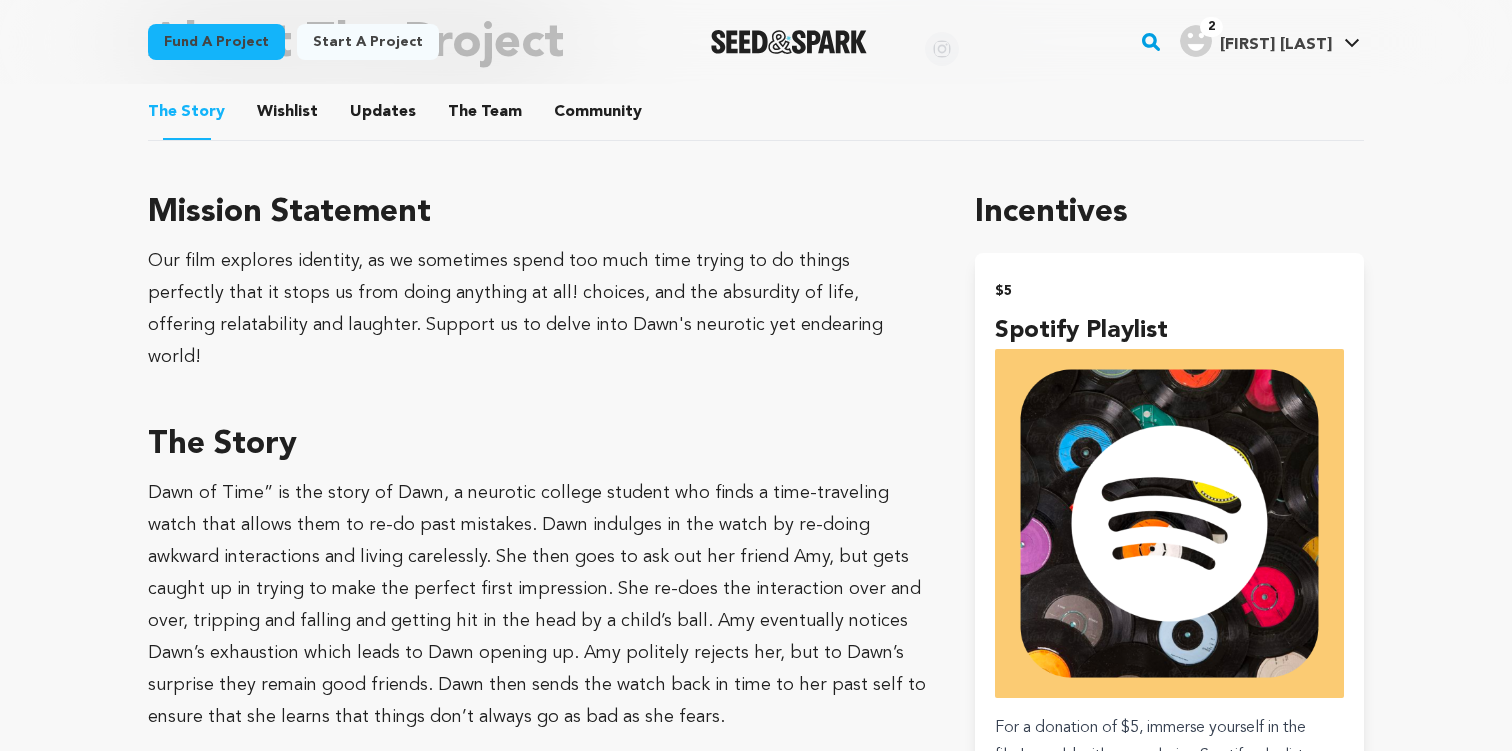 scroll, scrollTop: 1094, scrollLeft: 0, axis: vertical 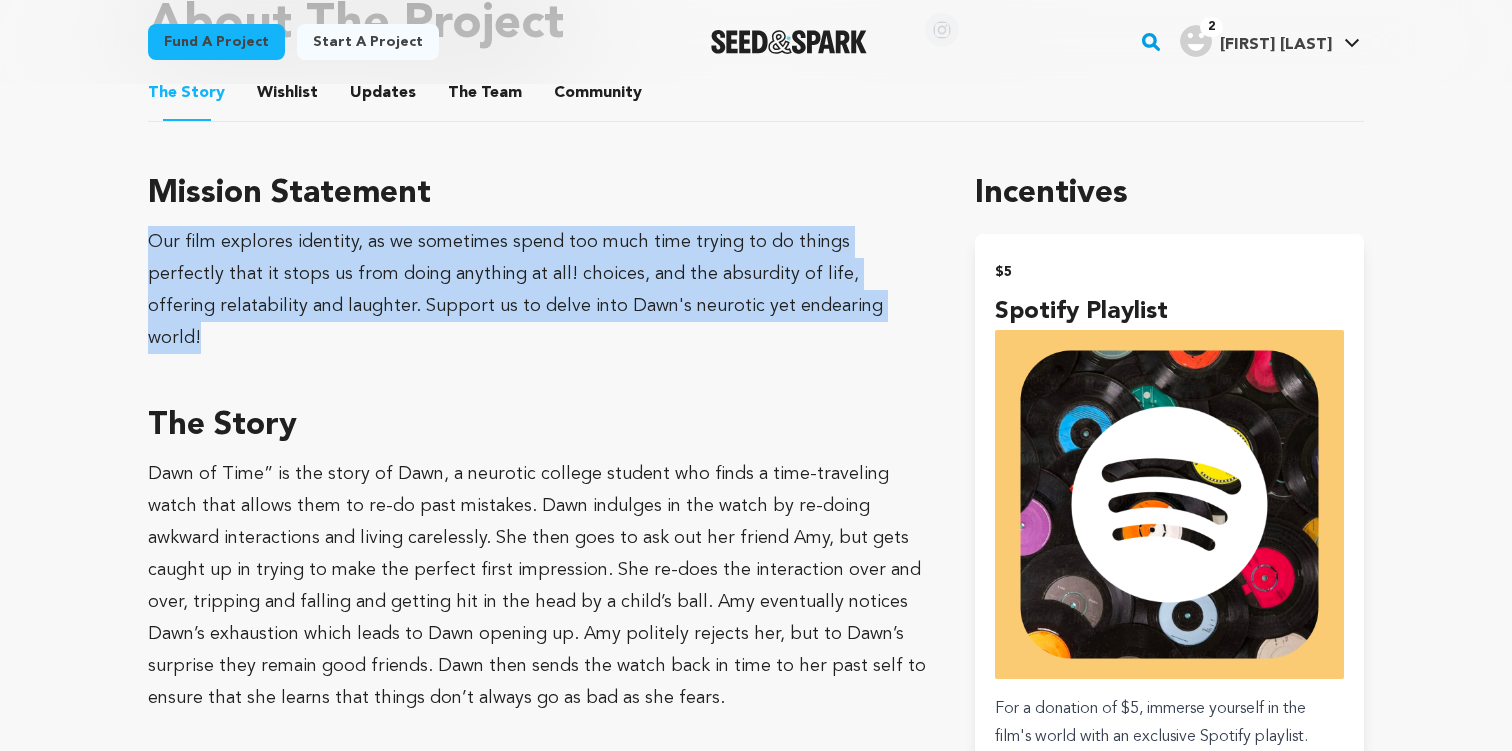 drag, startPoint x: 147, startPoint y: 264, endPoint x: 863, endPoint y: 323, distance: 718.42676 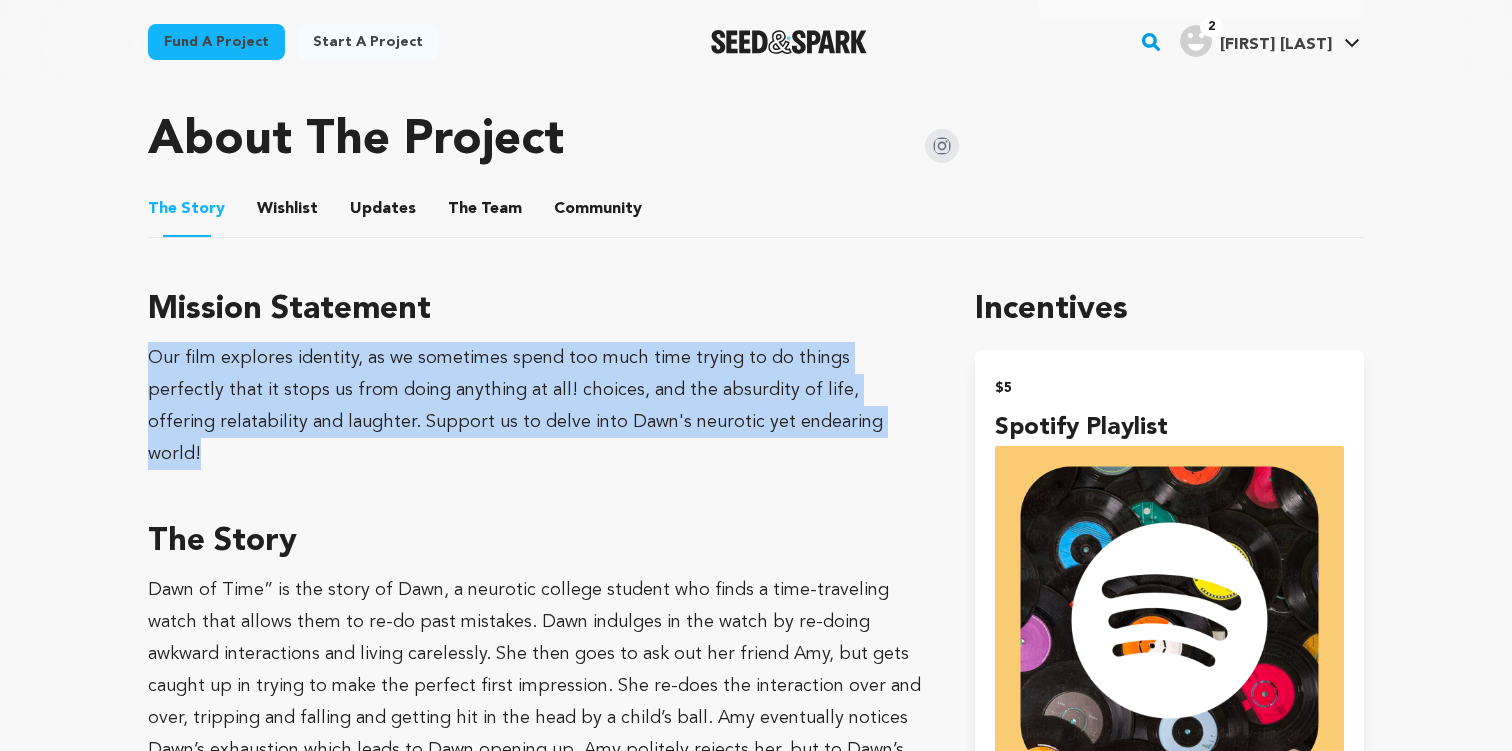 scroll, scrollTop: 972, scrollLeft: 0, axis: vertical 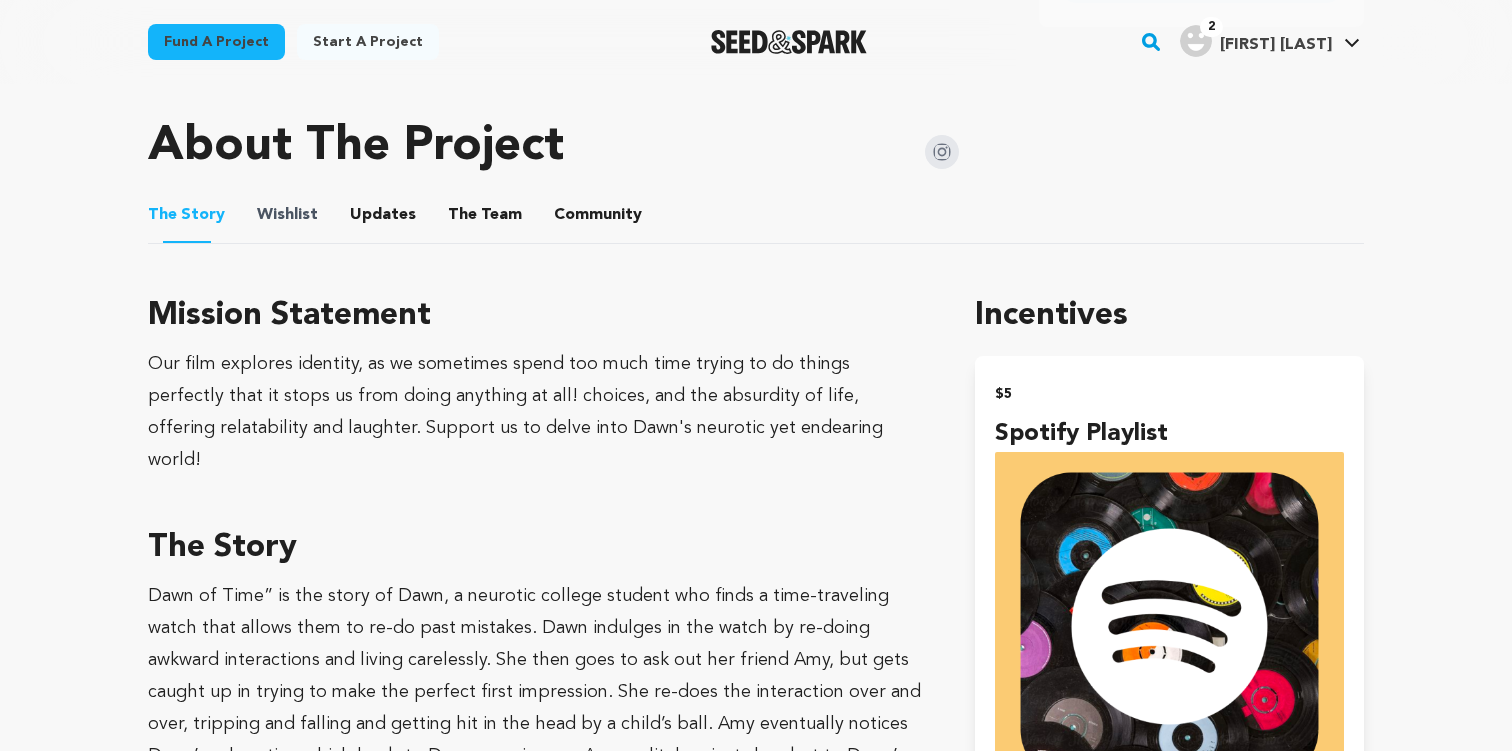 click on "Wishlist" at bounding box center [287, 215] 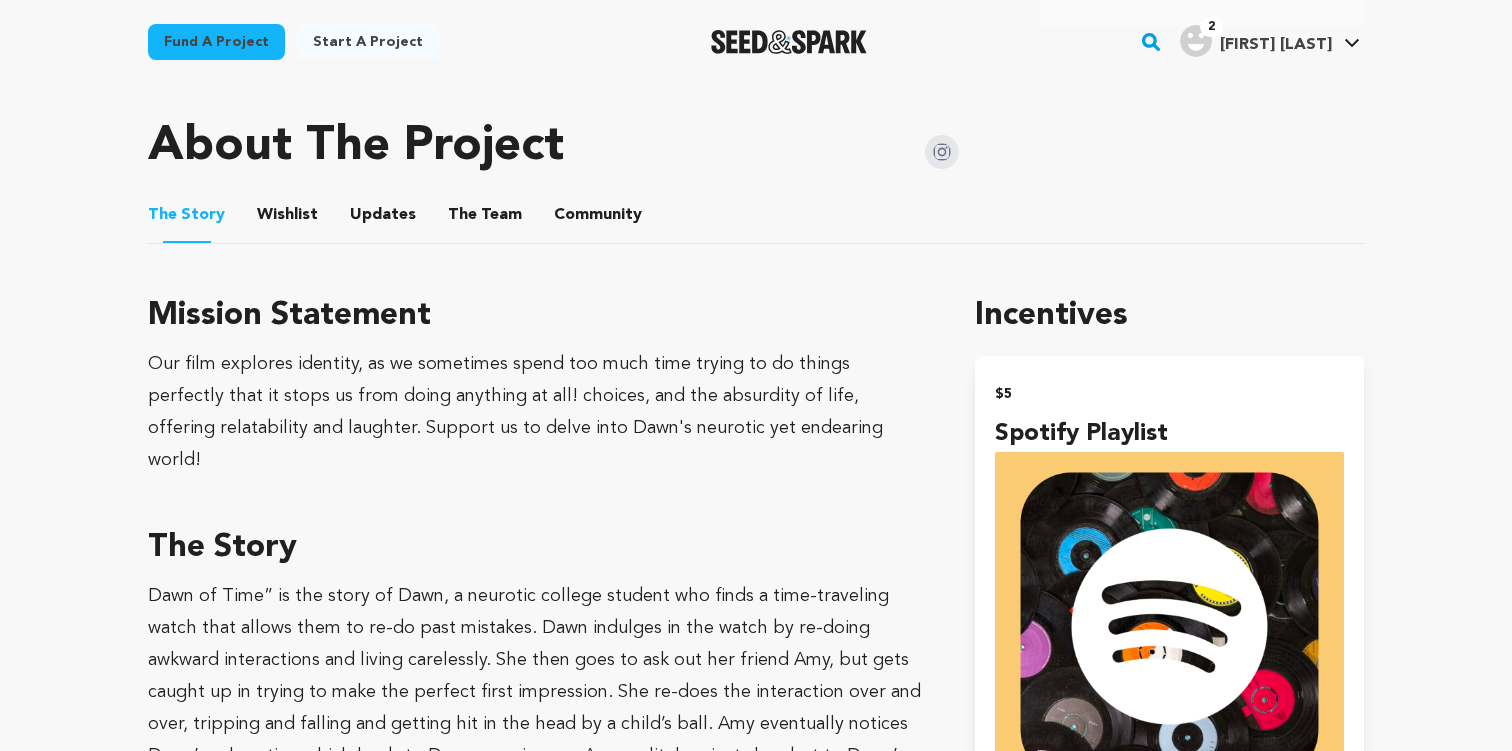 click on "Wishlist" at bounding box center (288, 219) 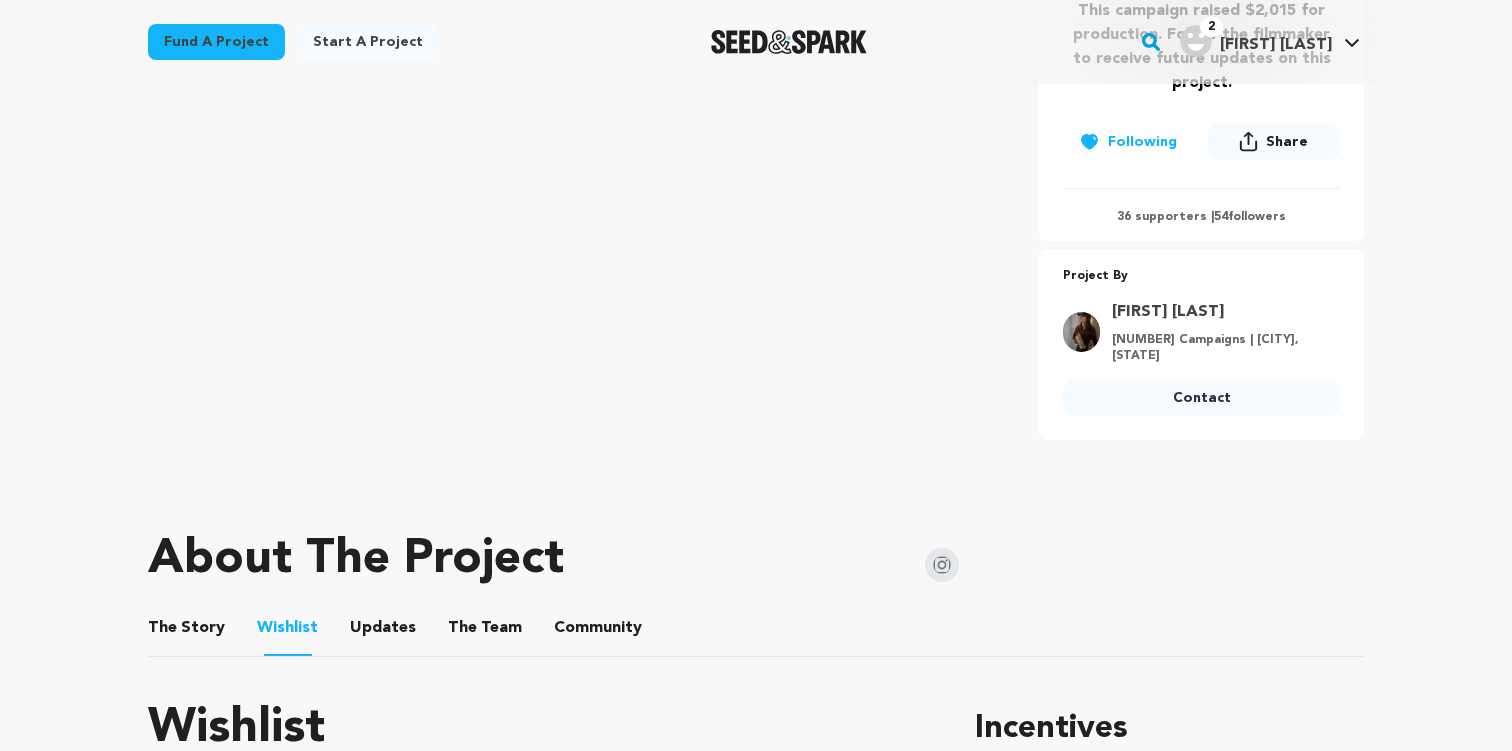 scroll, scrollTop: 631, scrollLeft: 0, axis: vertical 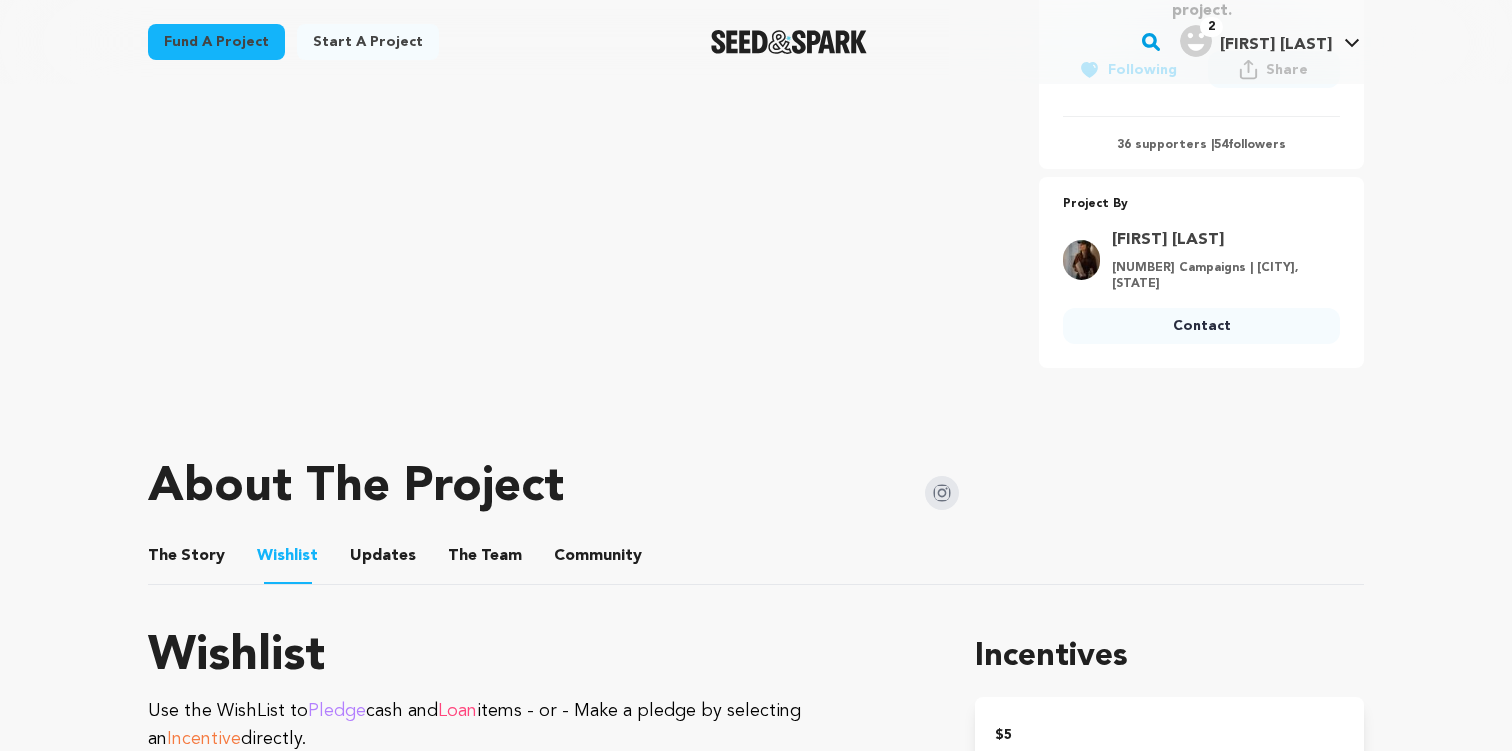 click on "Updates" at bounding box center (383, 560) 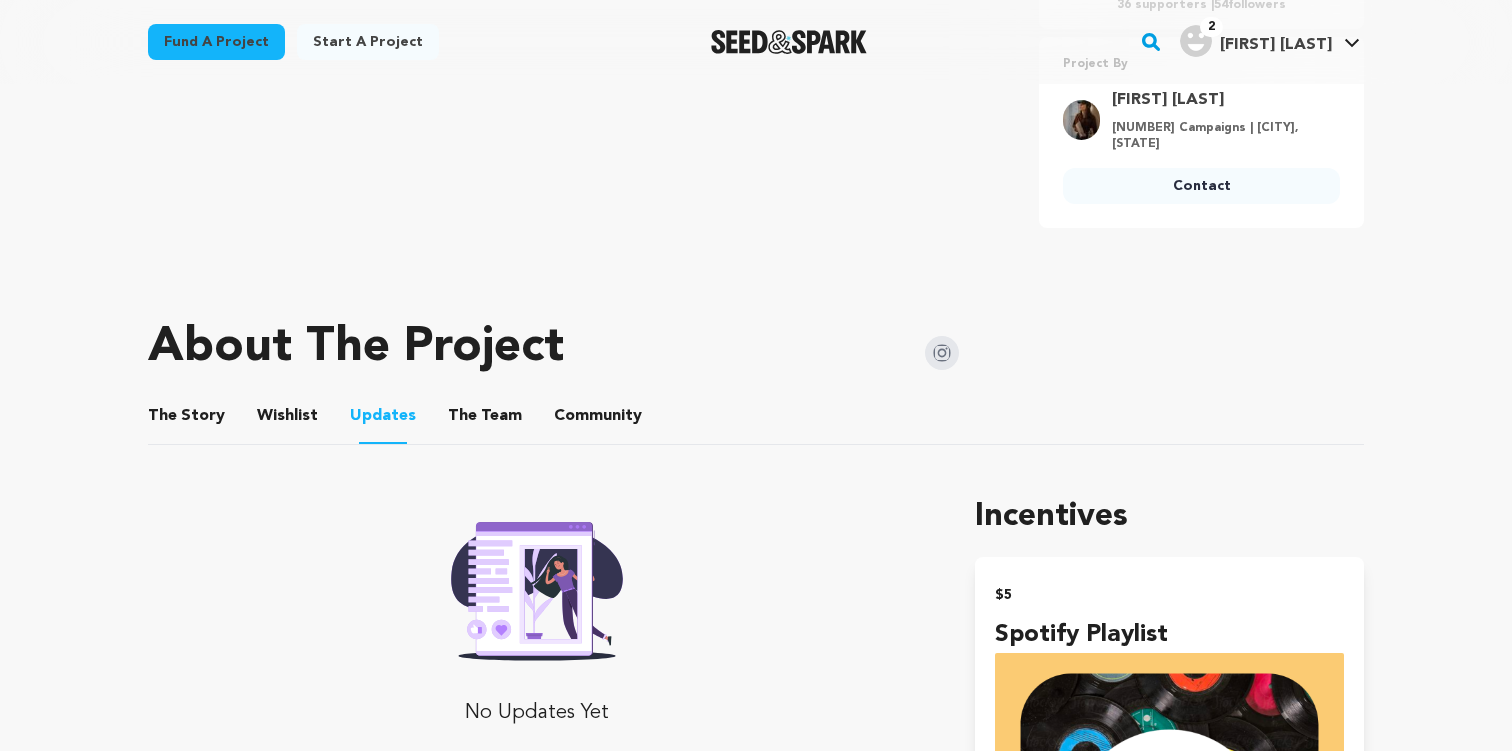 scroll, scrollTop: 725, scrollLeft: 0, axis: vertical 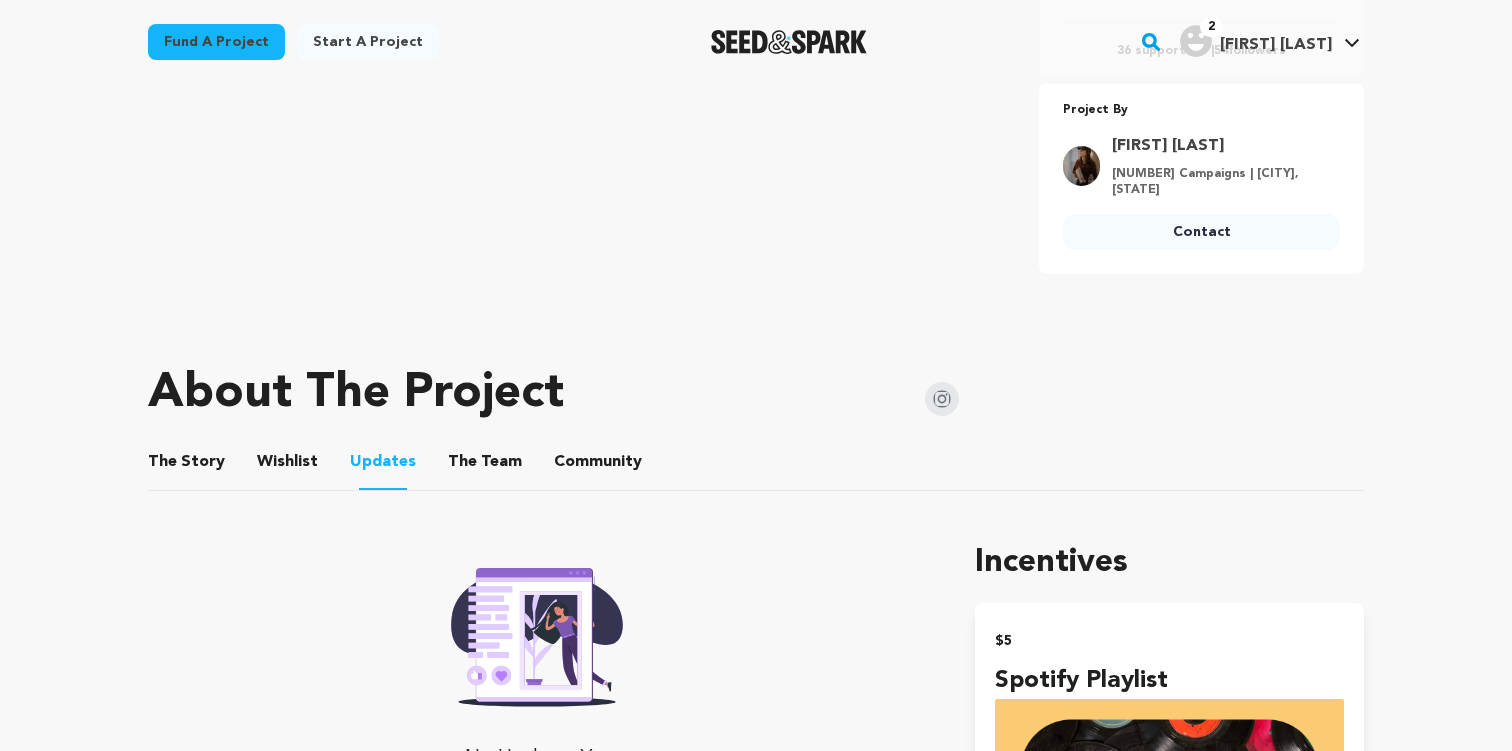 click on "The Story" at bounding box center [187, 466] 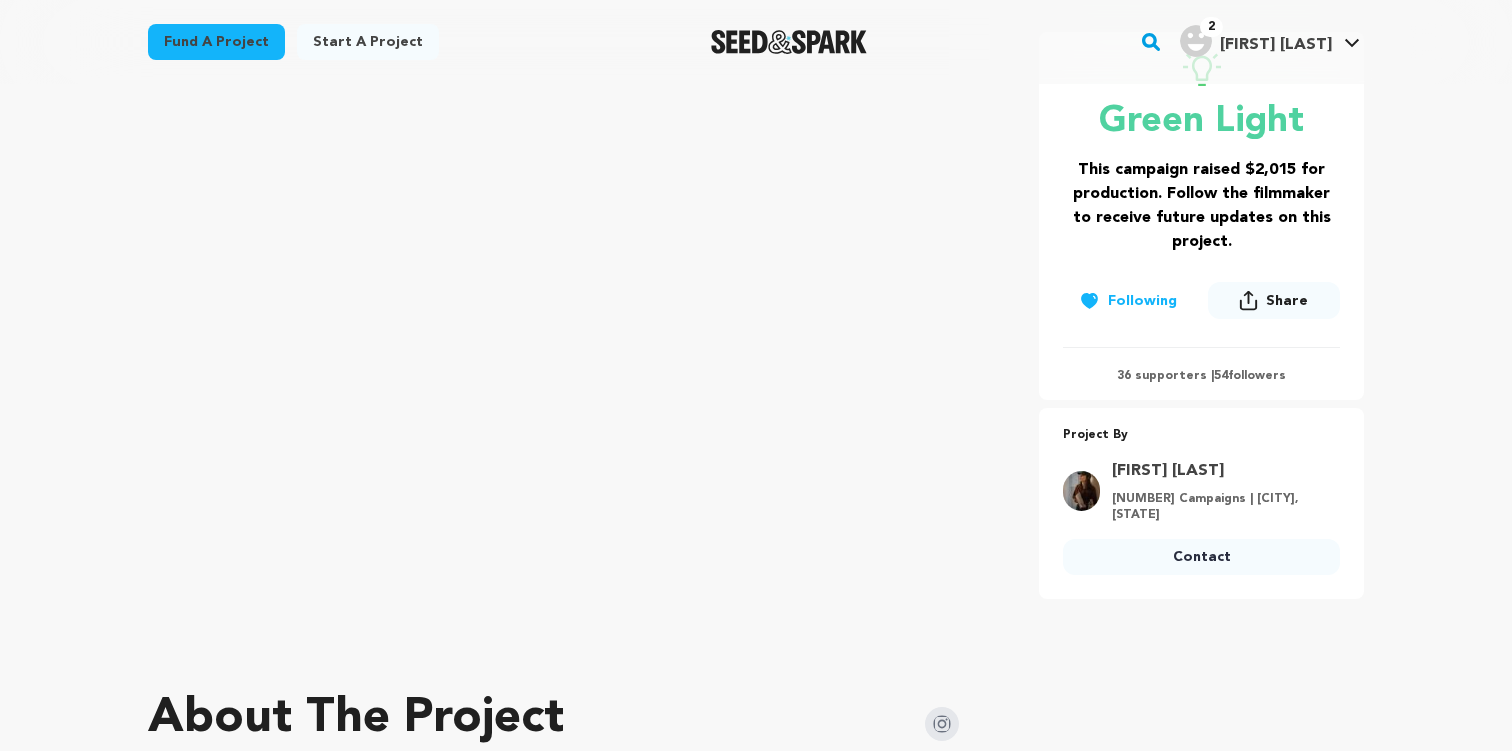scroll, scrollTop: 628, scrollLeft: 0, axis: vertical 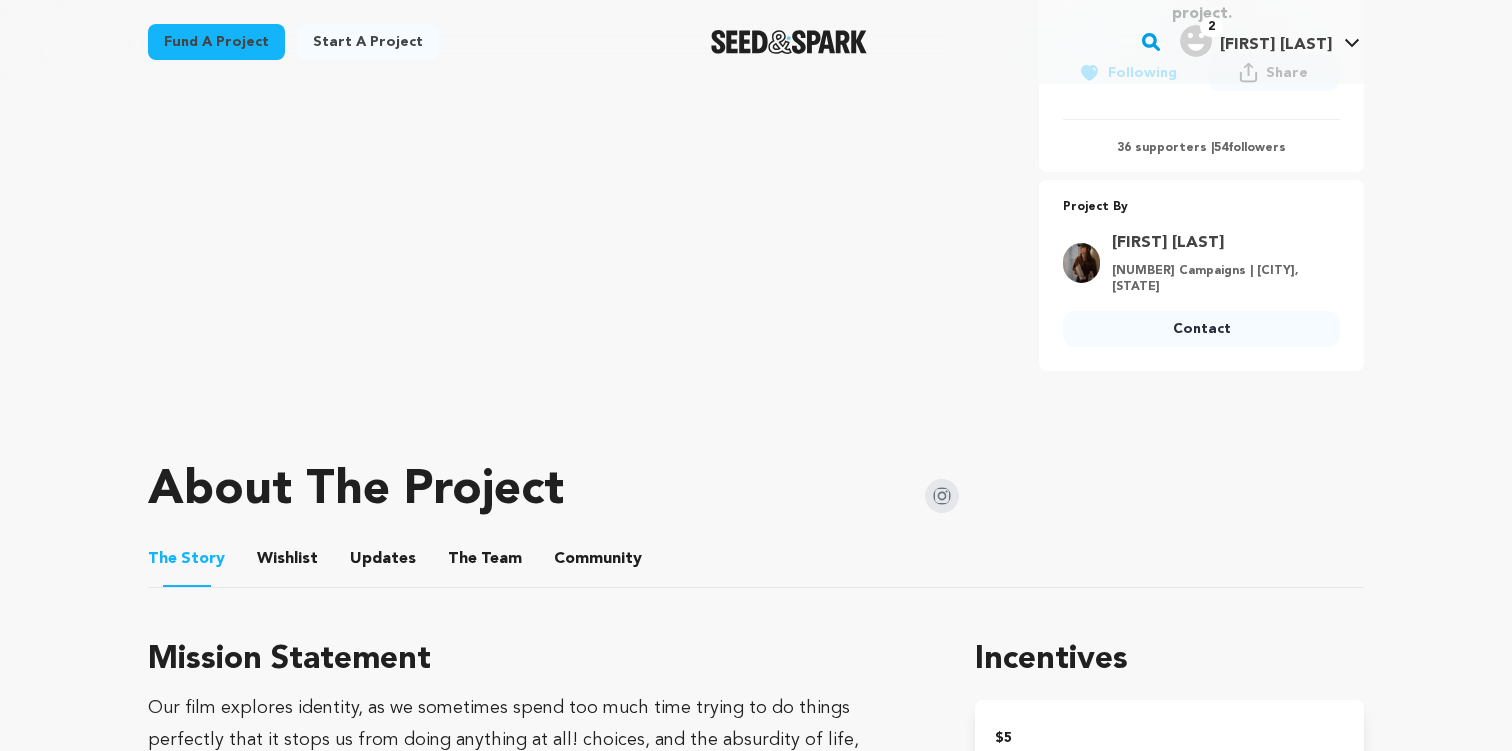 click at bounding box center (942, 496) 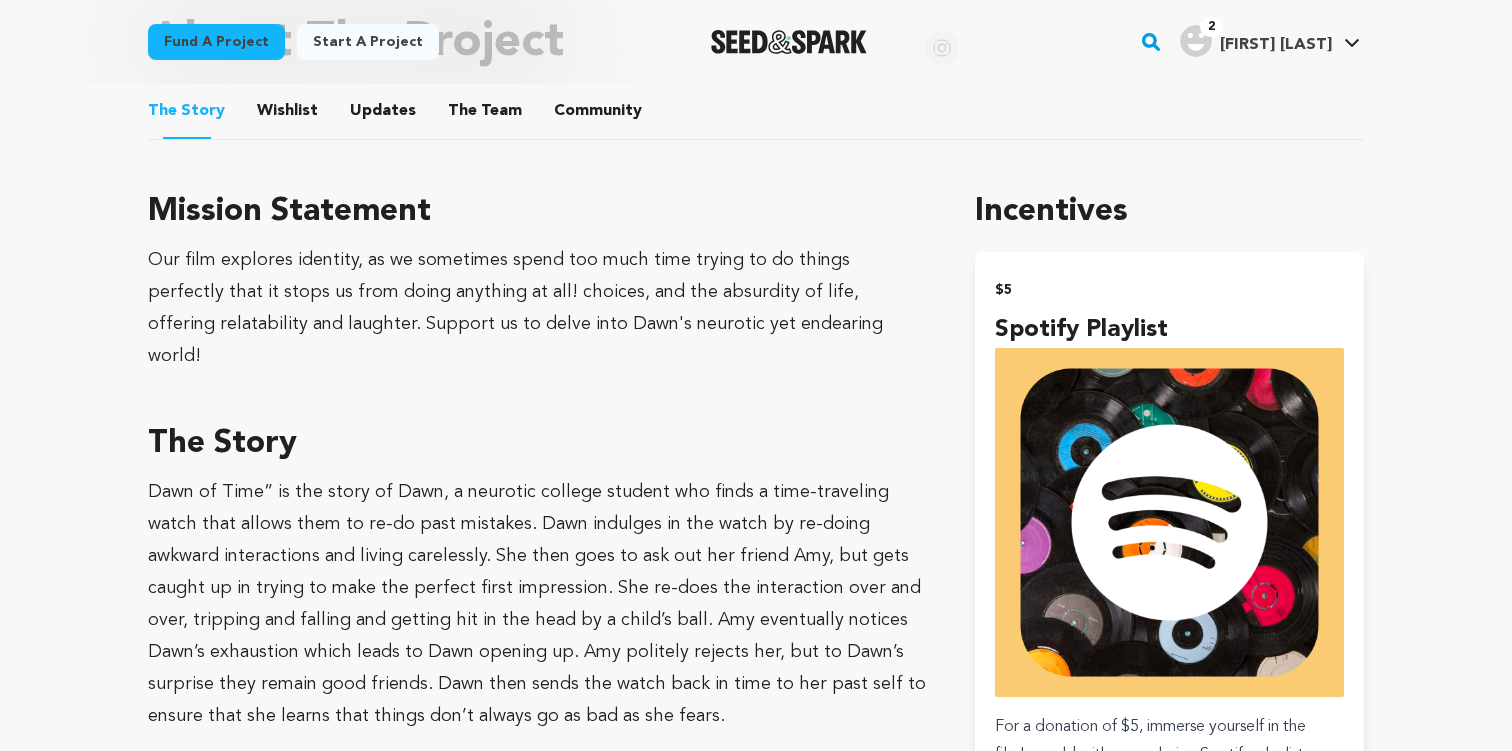 scroll, scrollTop: 671, scrollLeft: 0, axis: vertical 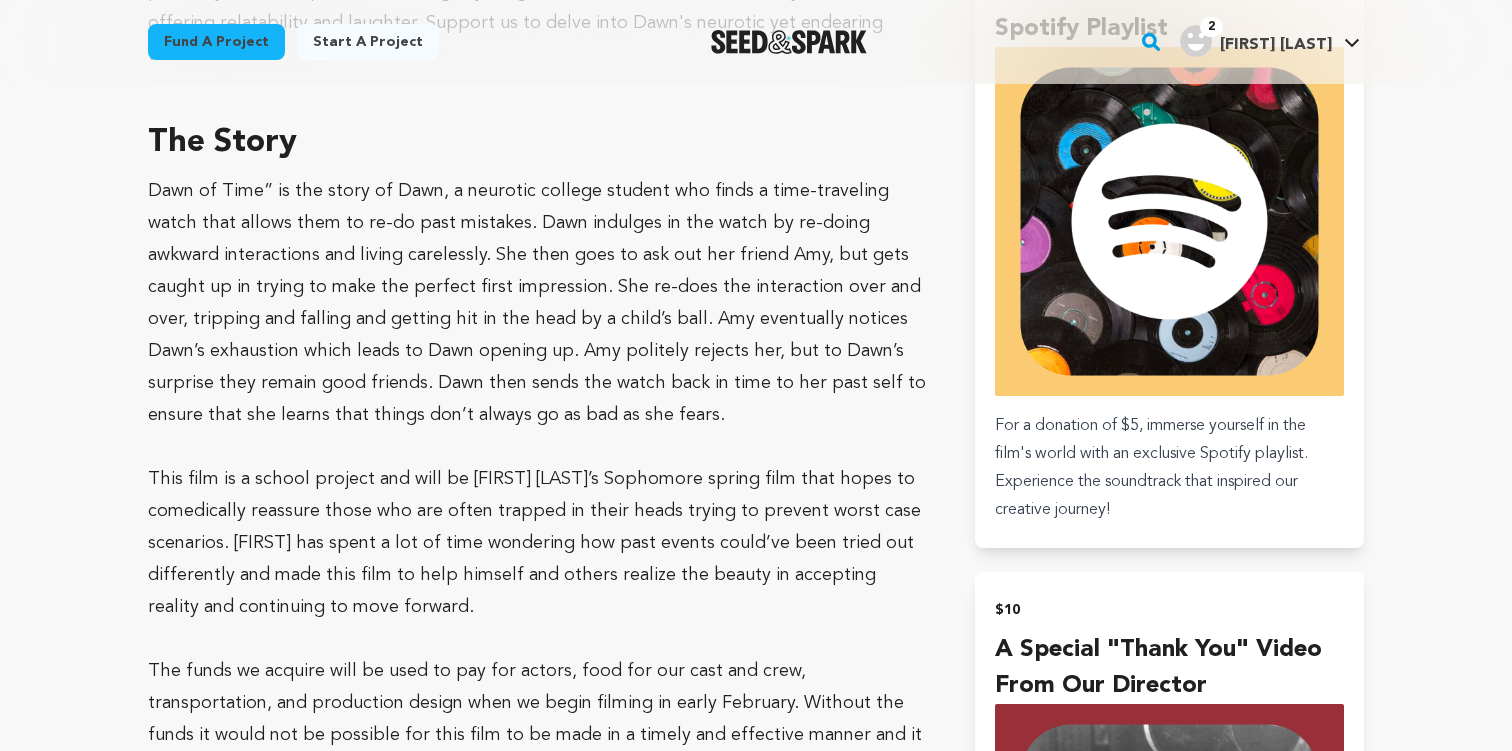 click at bounding box center [537, 447] 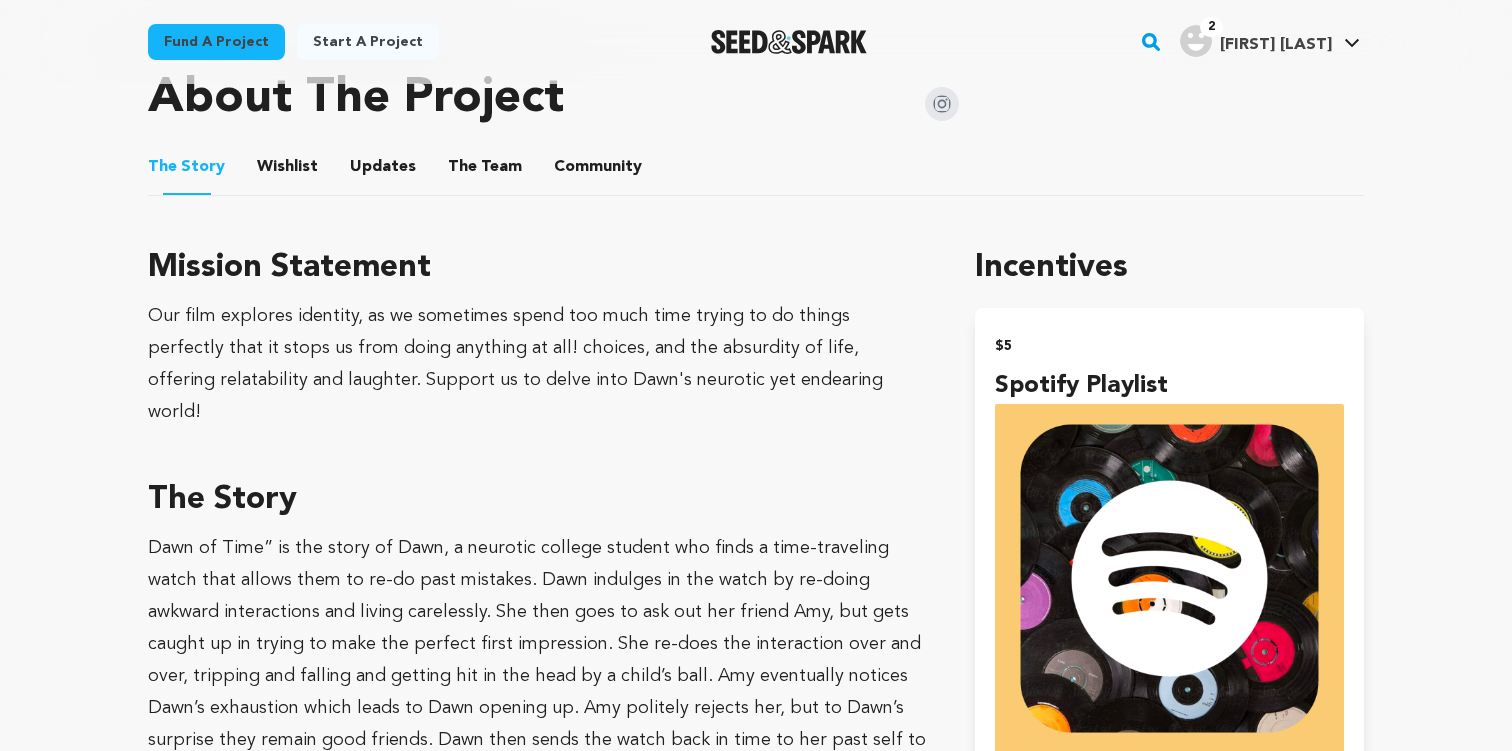 scroll, scrollTop: 1021, scrollLeft: 0, axis: vertical 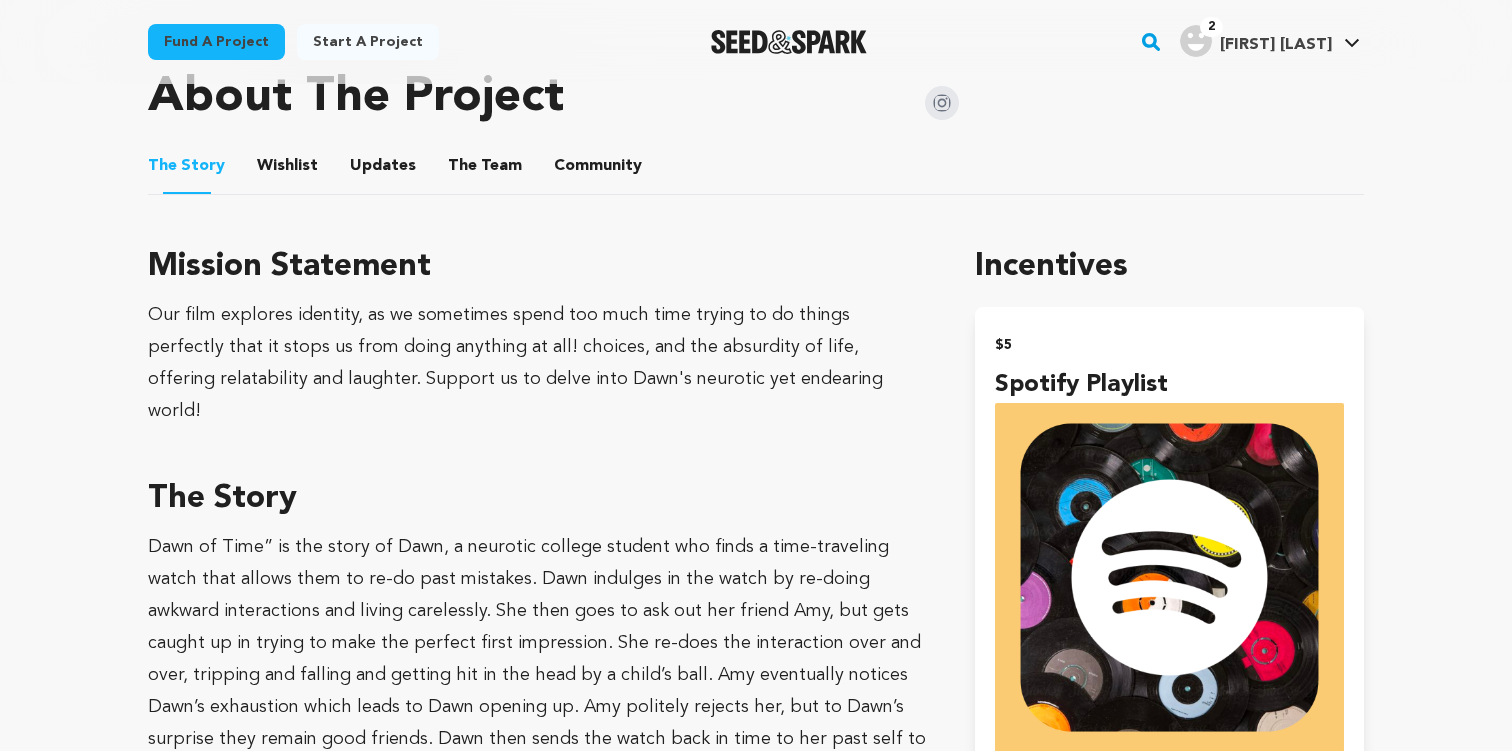 click on "The Team" at bounding box center (485, 170) 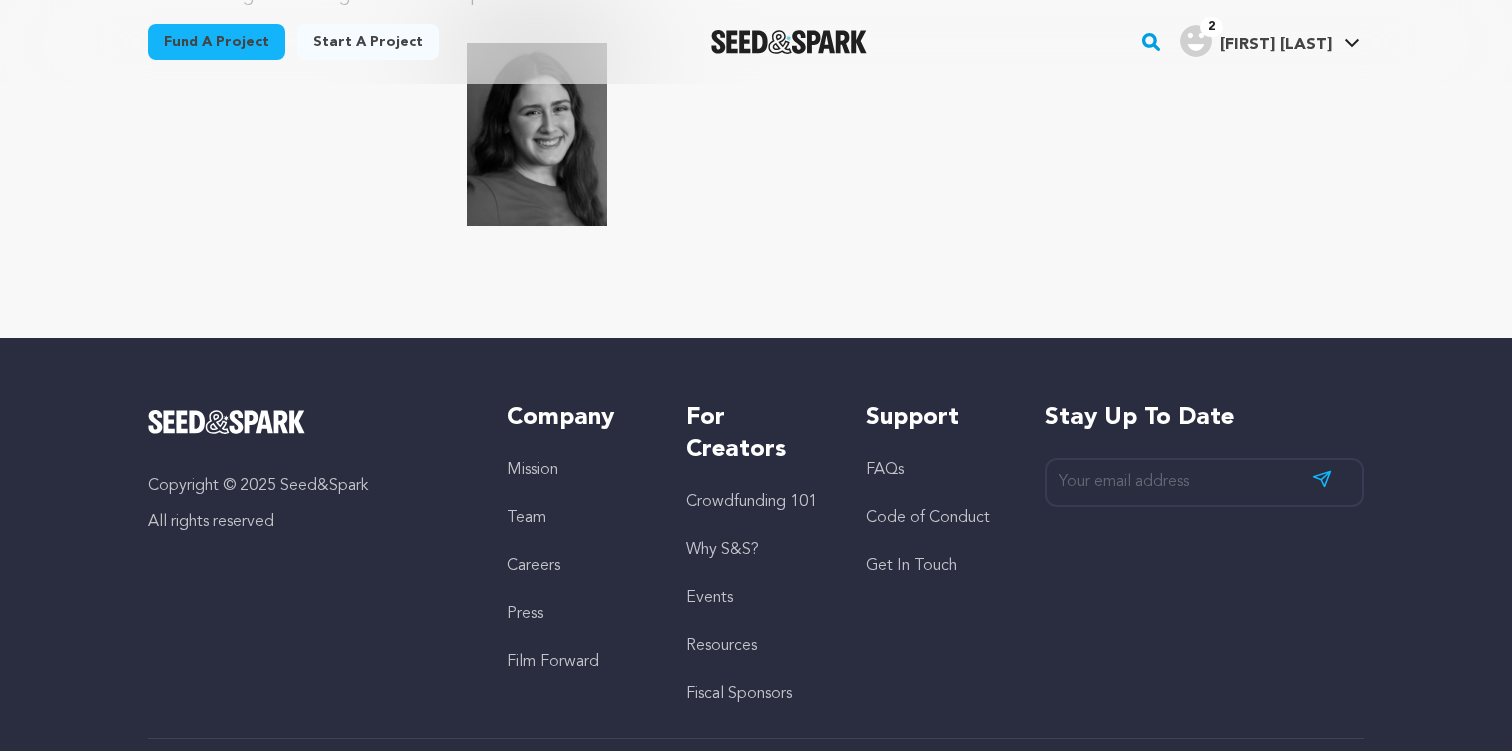 scroll, scrollTop: 3084, scrollLeft: 0, axis: vertical 